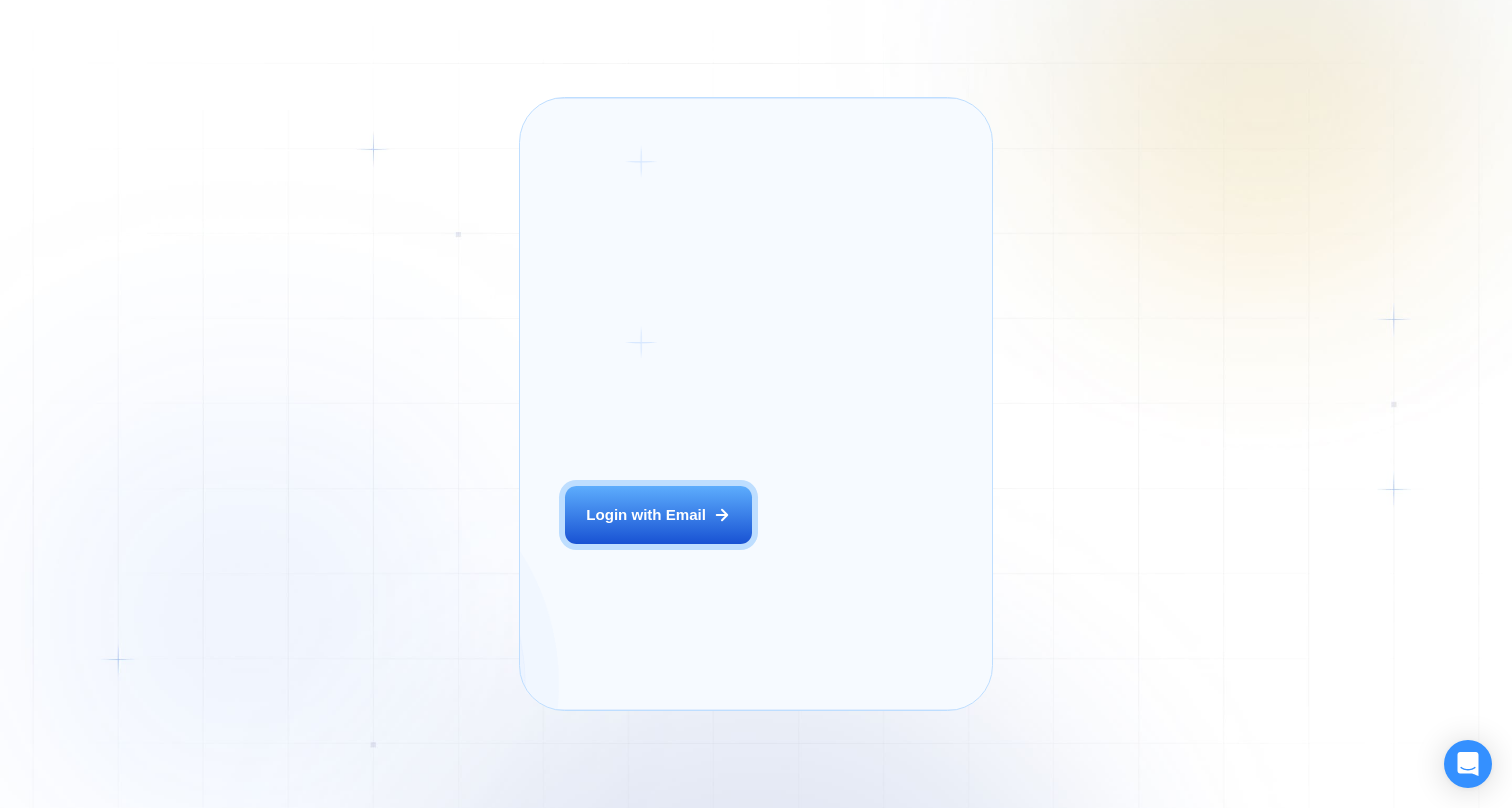 scroll, scrollTop: 0, scrollLeft: 0, axis: both 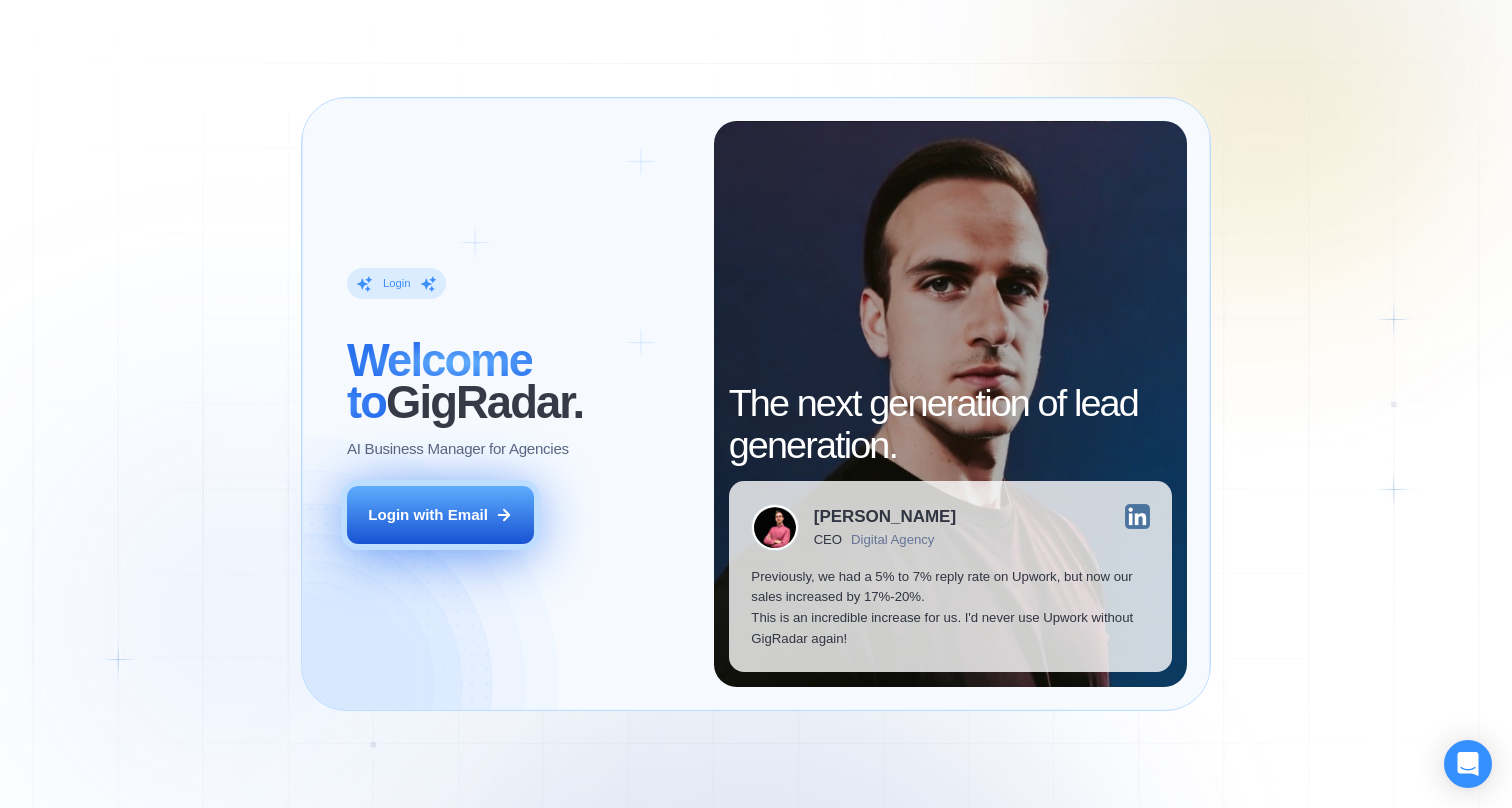 click on "Login with Email" at bounding box center (428, 515) 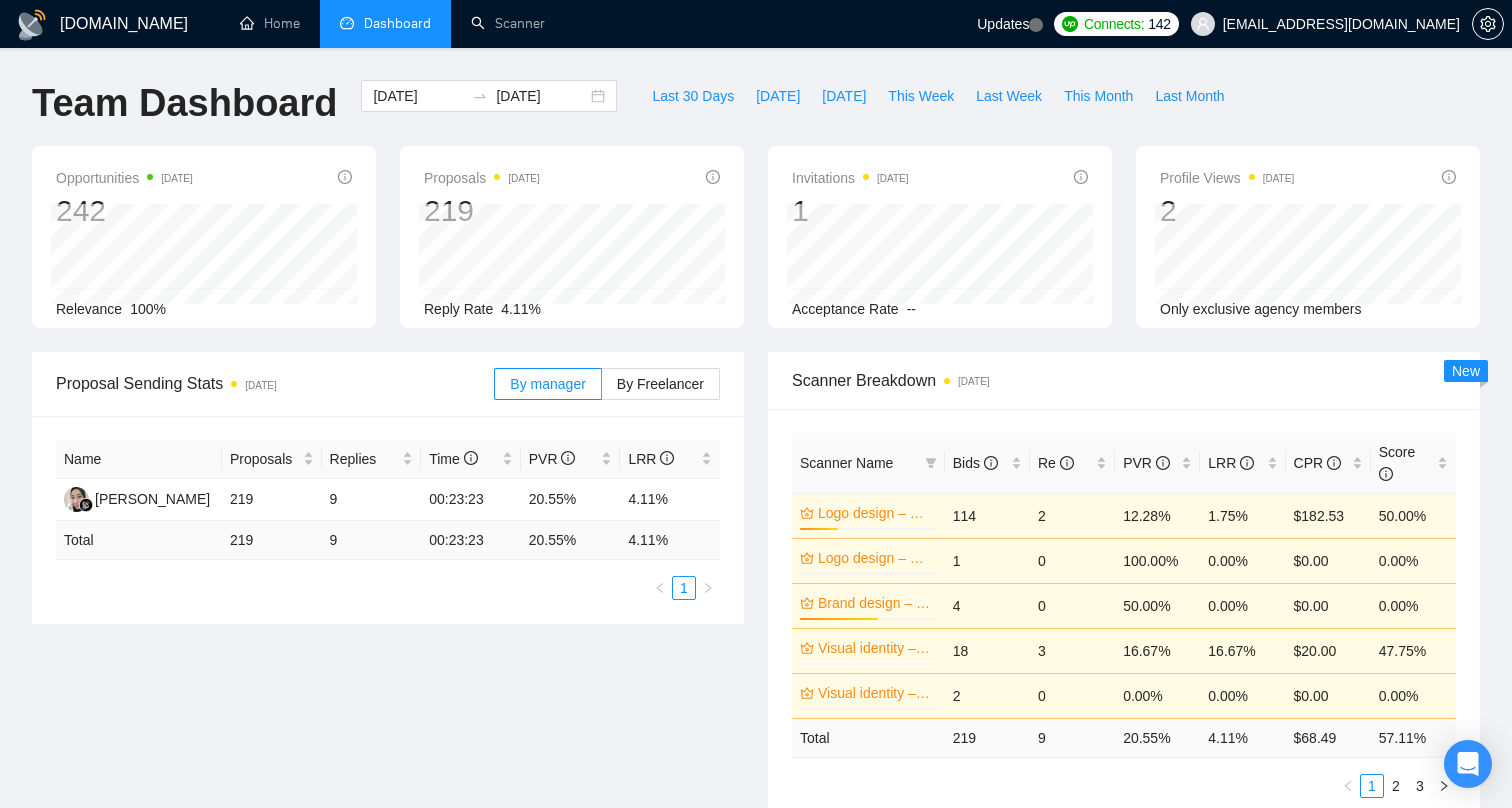 scroll, scrollTop: 0, scrollLeft: 0, axis: both 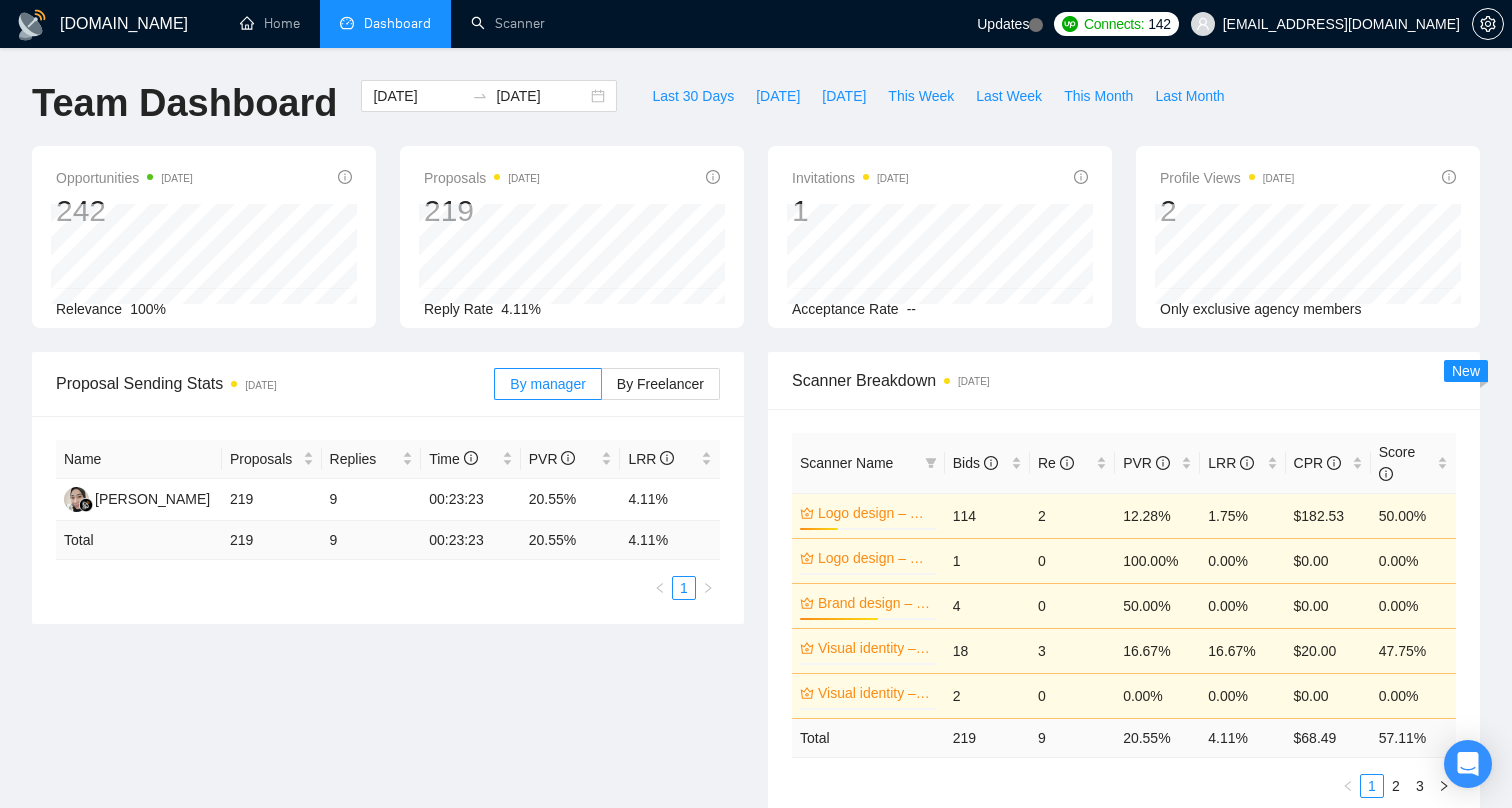 click on "Dashboard" at bounding box center [385, 24] 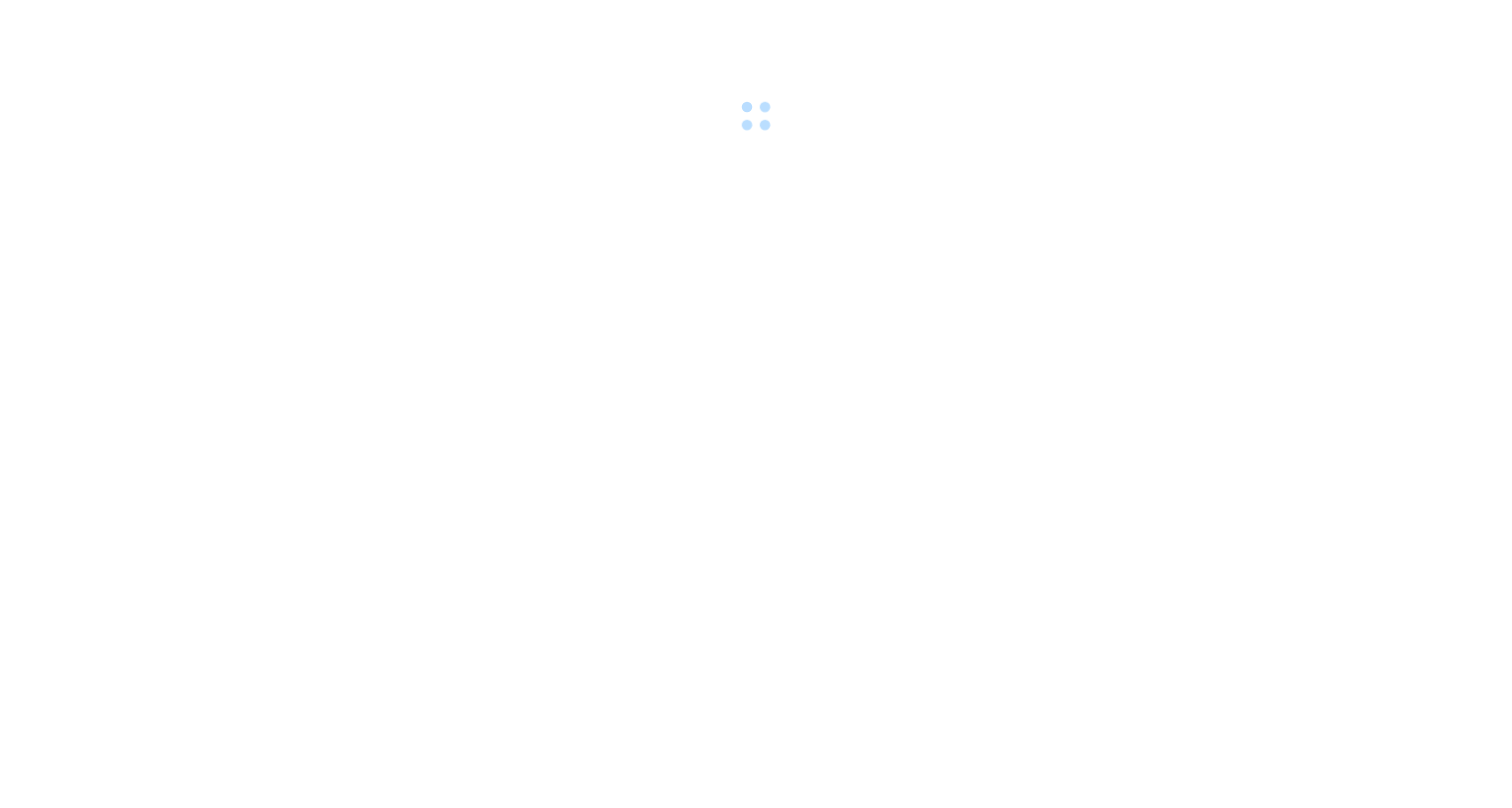 scroll, scrollTop: 0, scrollLeft: 0, axis: both 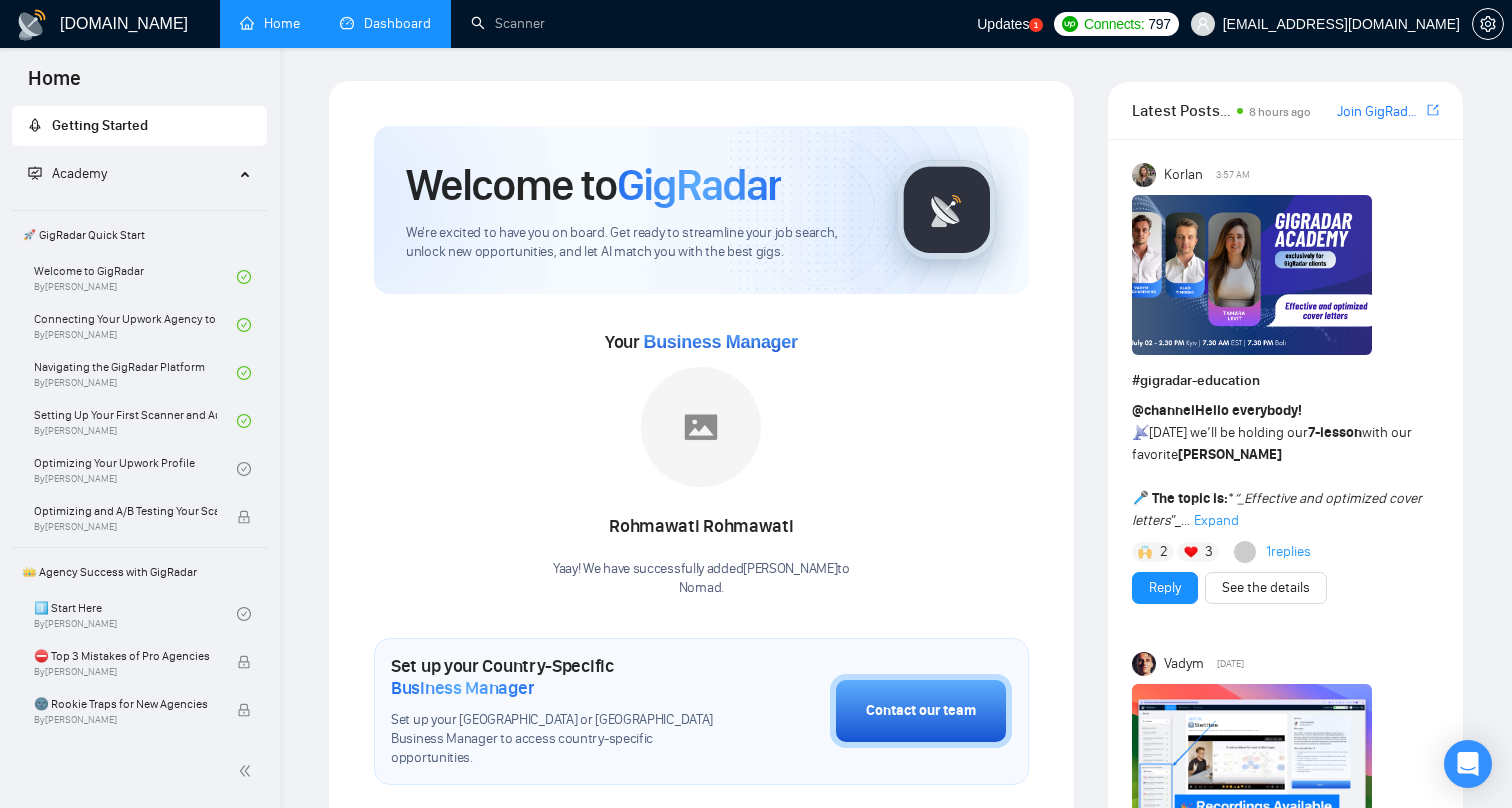 click on "Dashboard" at bounding box center (385, 23) 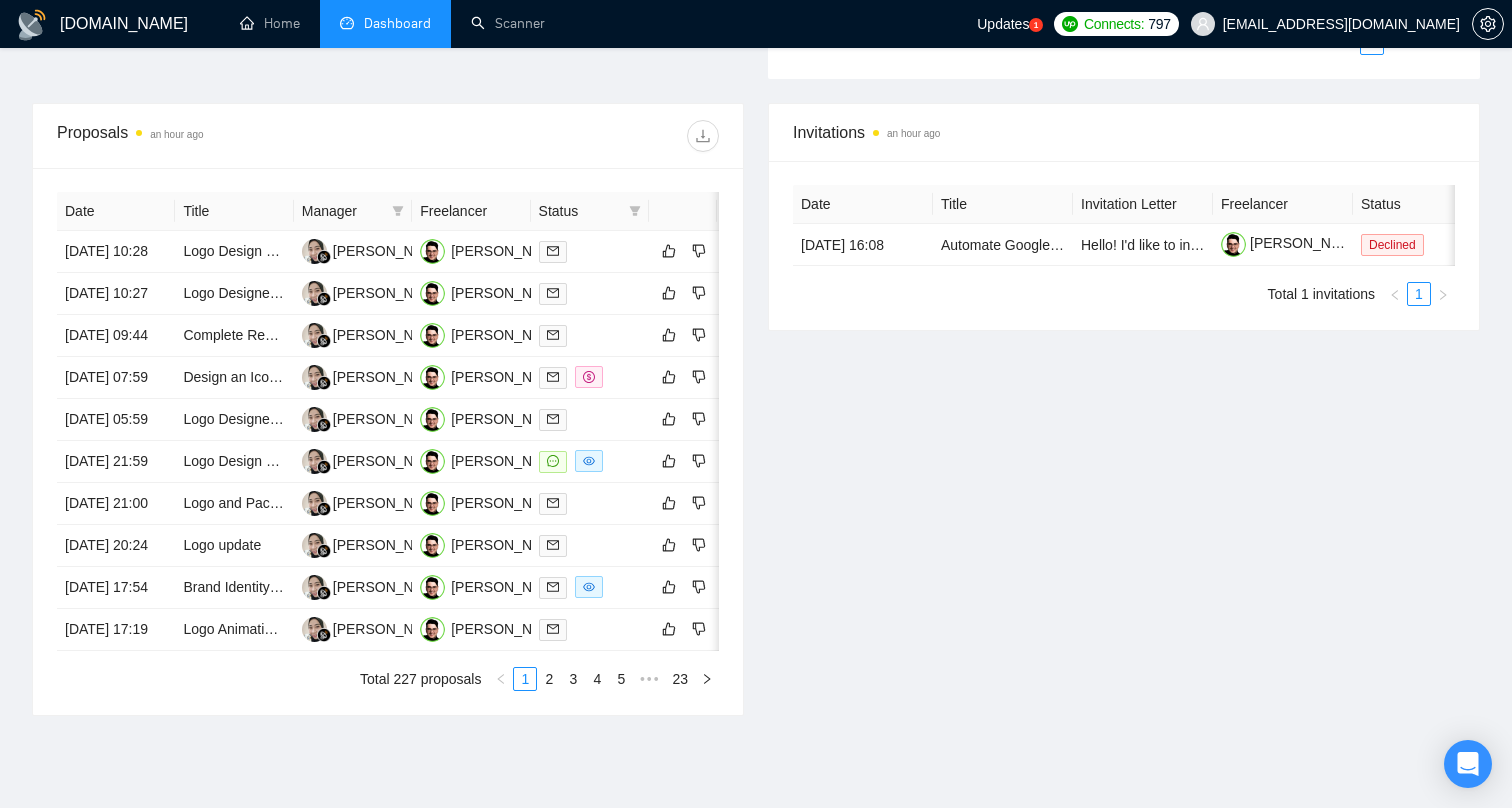 scroll, scrollTop: 744, scrollLeft: 0, axis: vertical 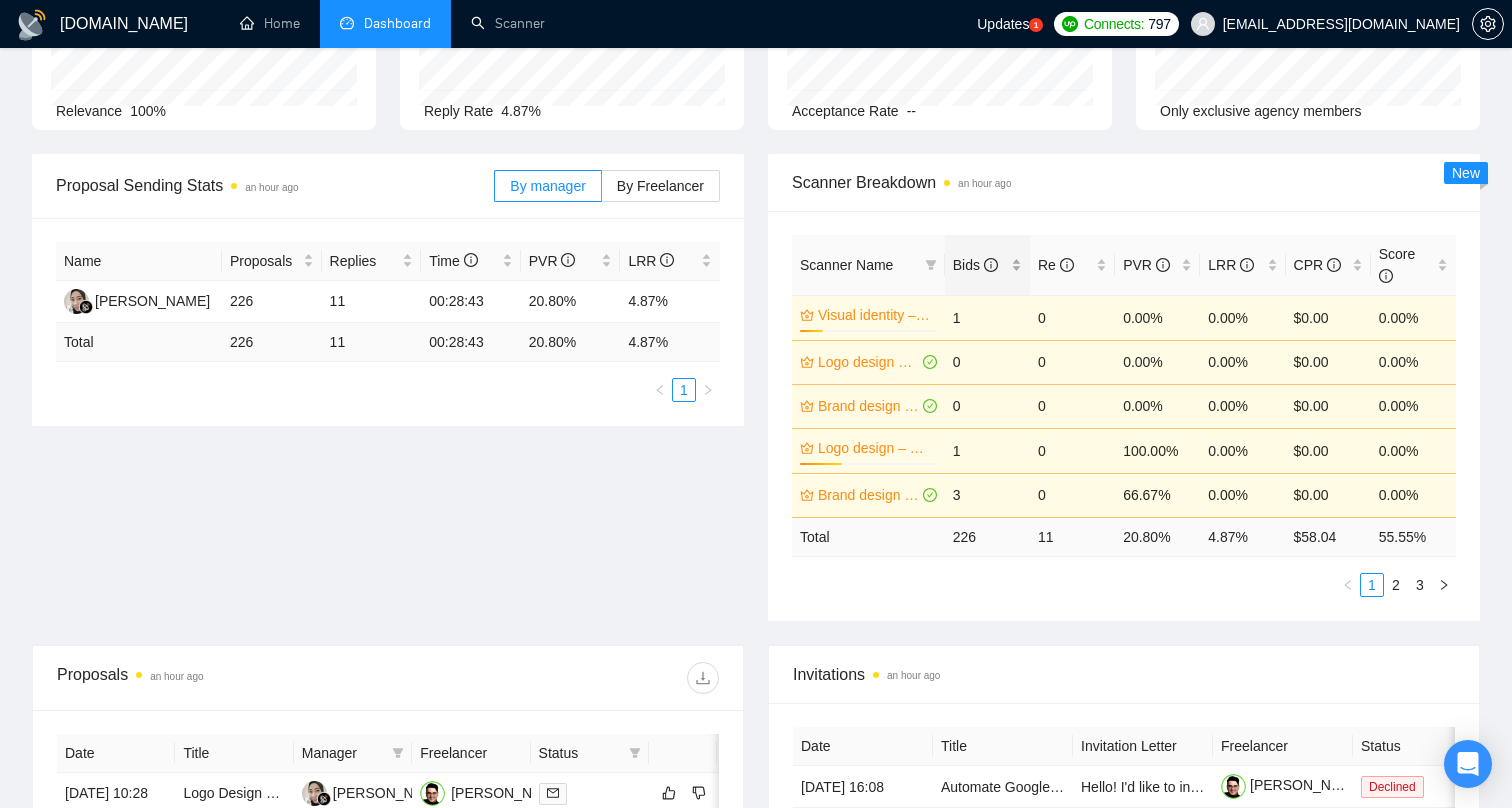 click on "Bids" at bounding box center (980, 265) 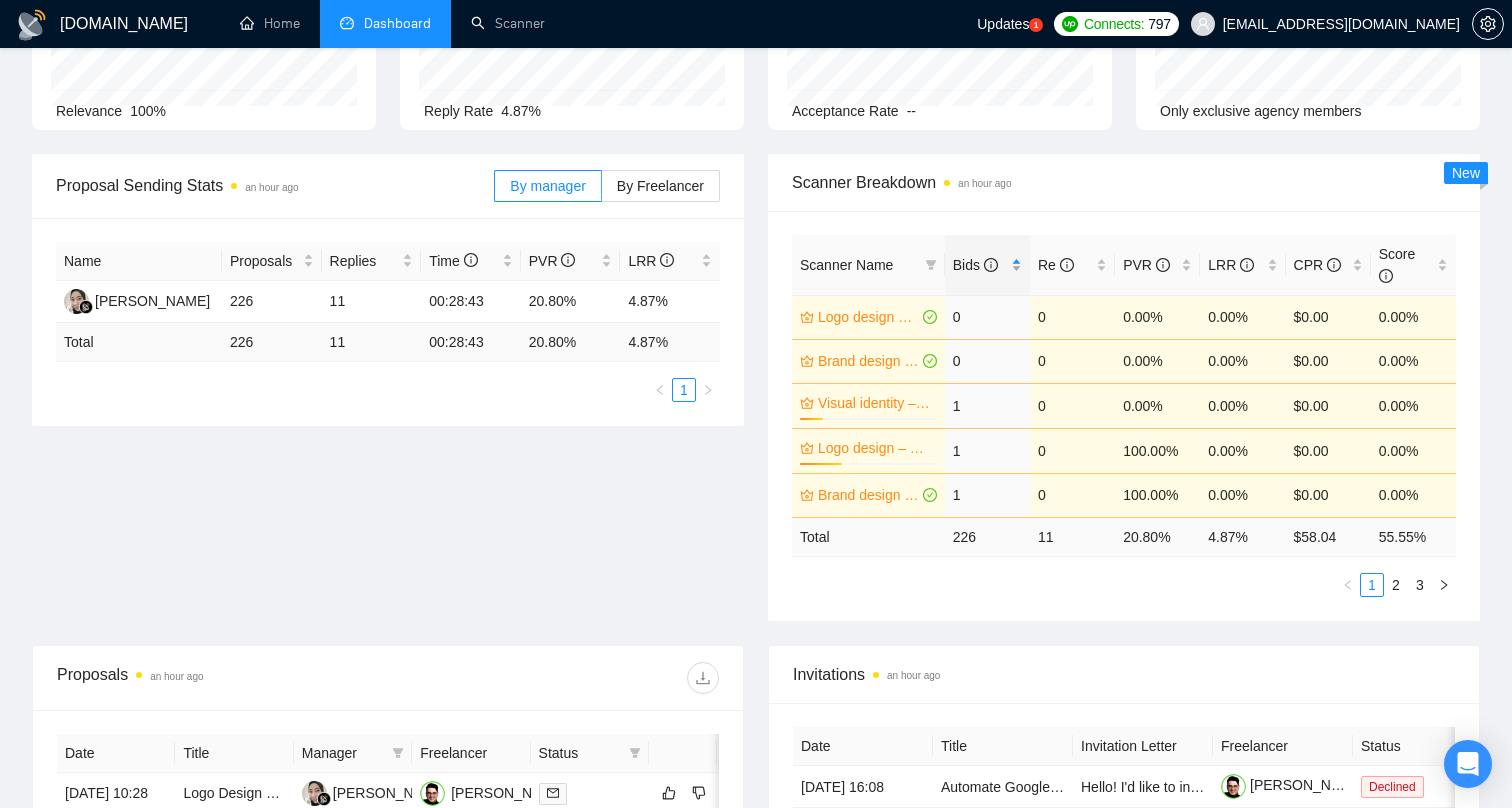 click on "Bids" at bounding box center [980, 265] 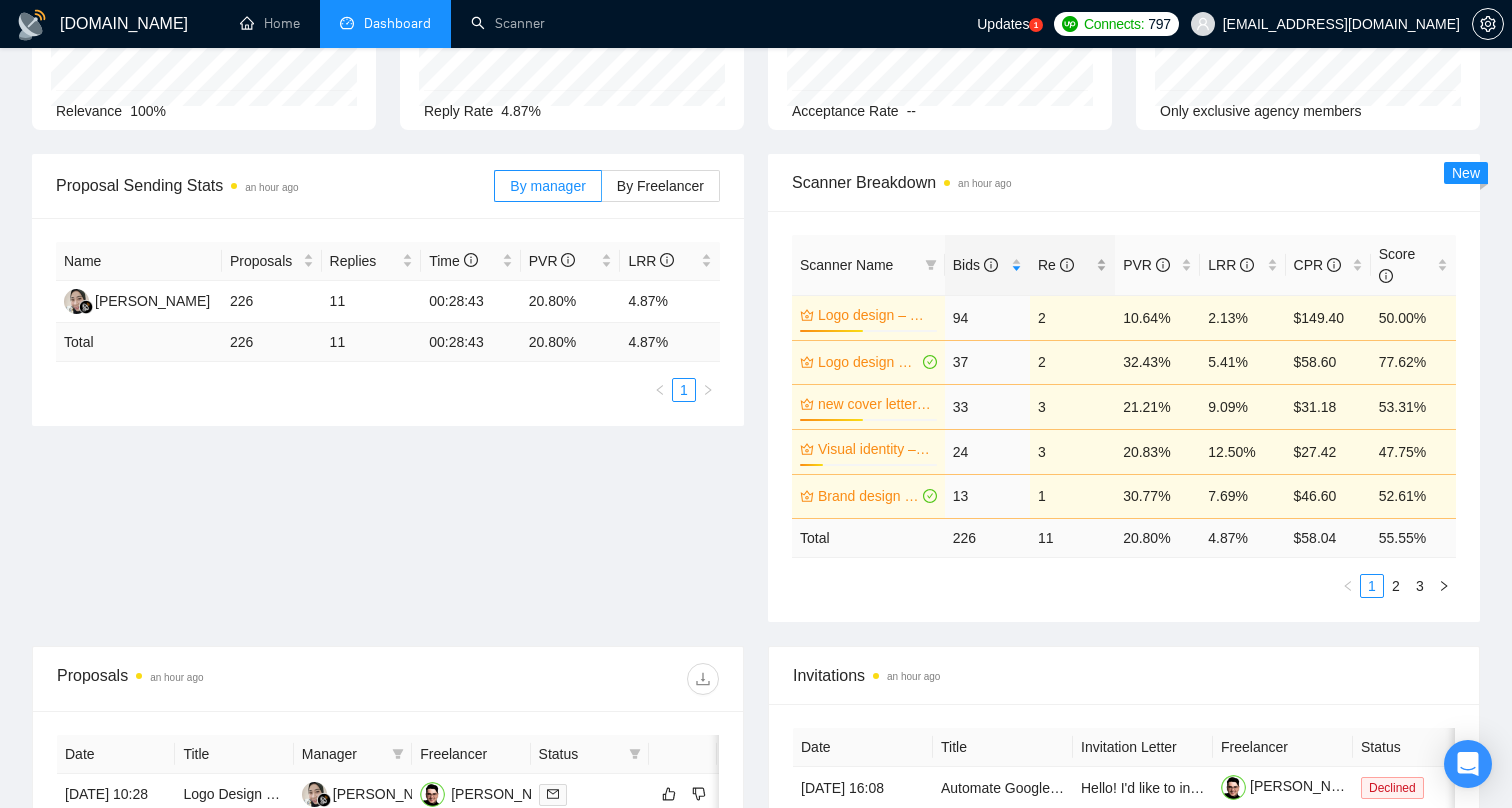 click on "Re" at bounding box center [1065, 265] 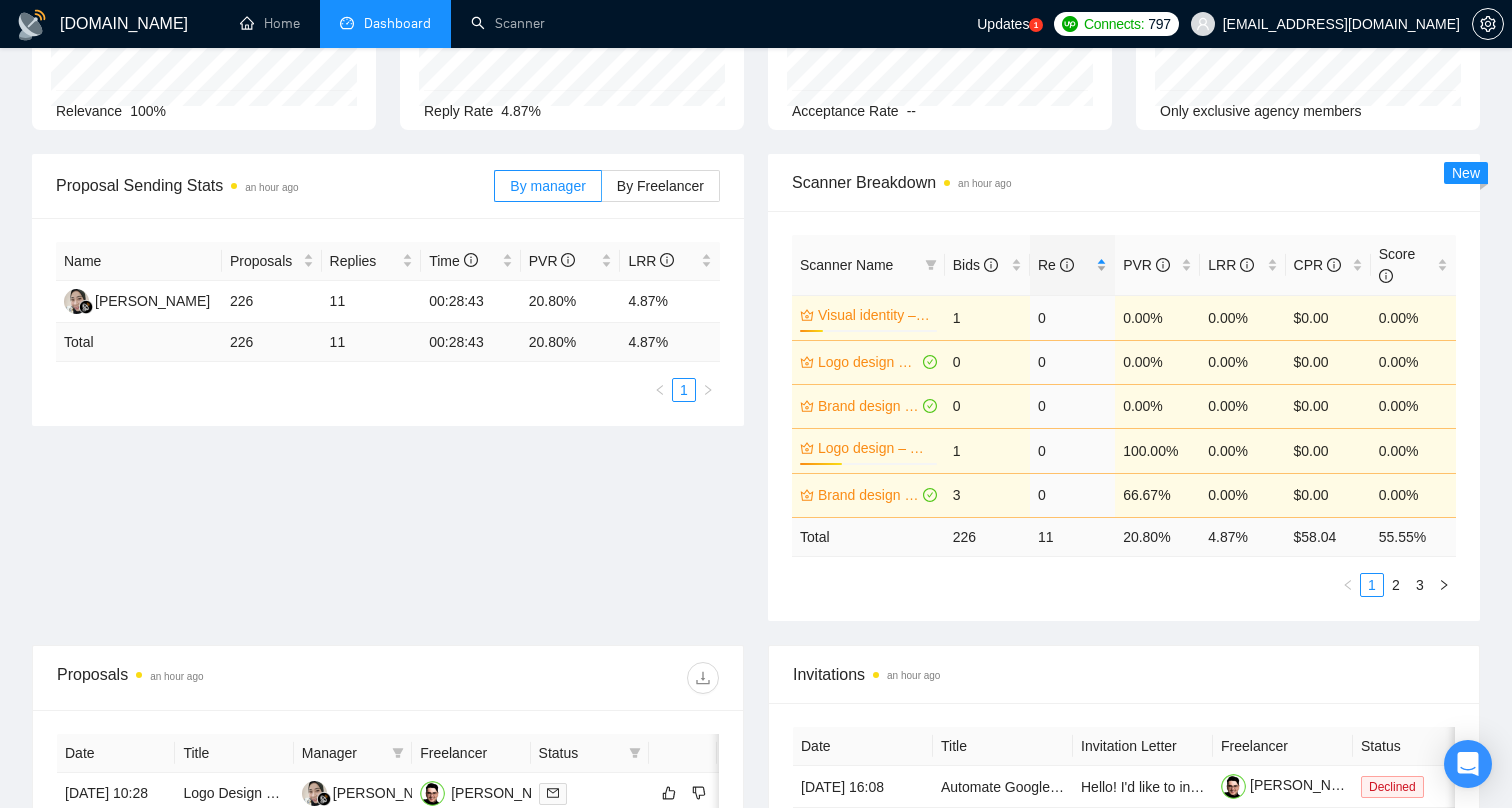 click on "Re" at bounding box center (1065, 265) 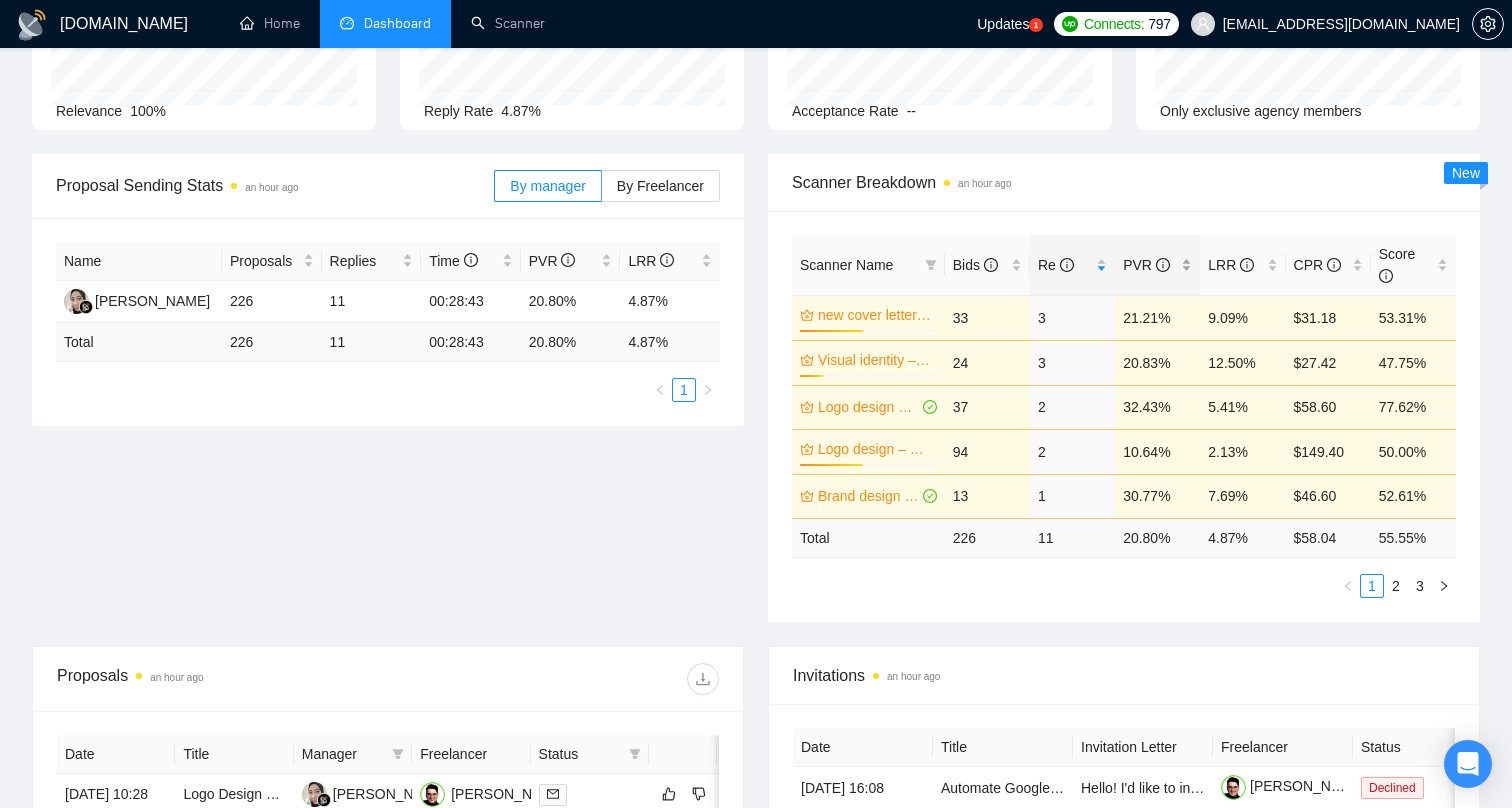 click 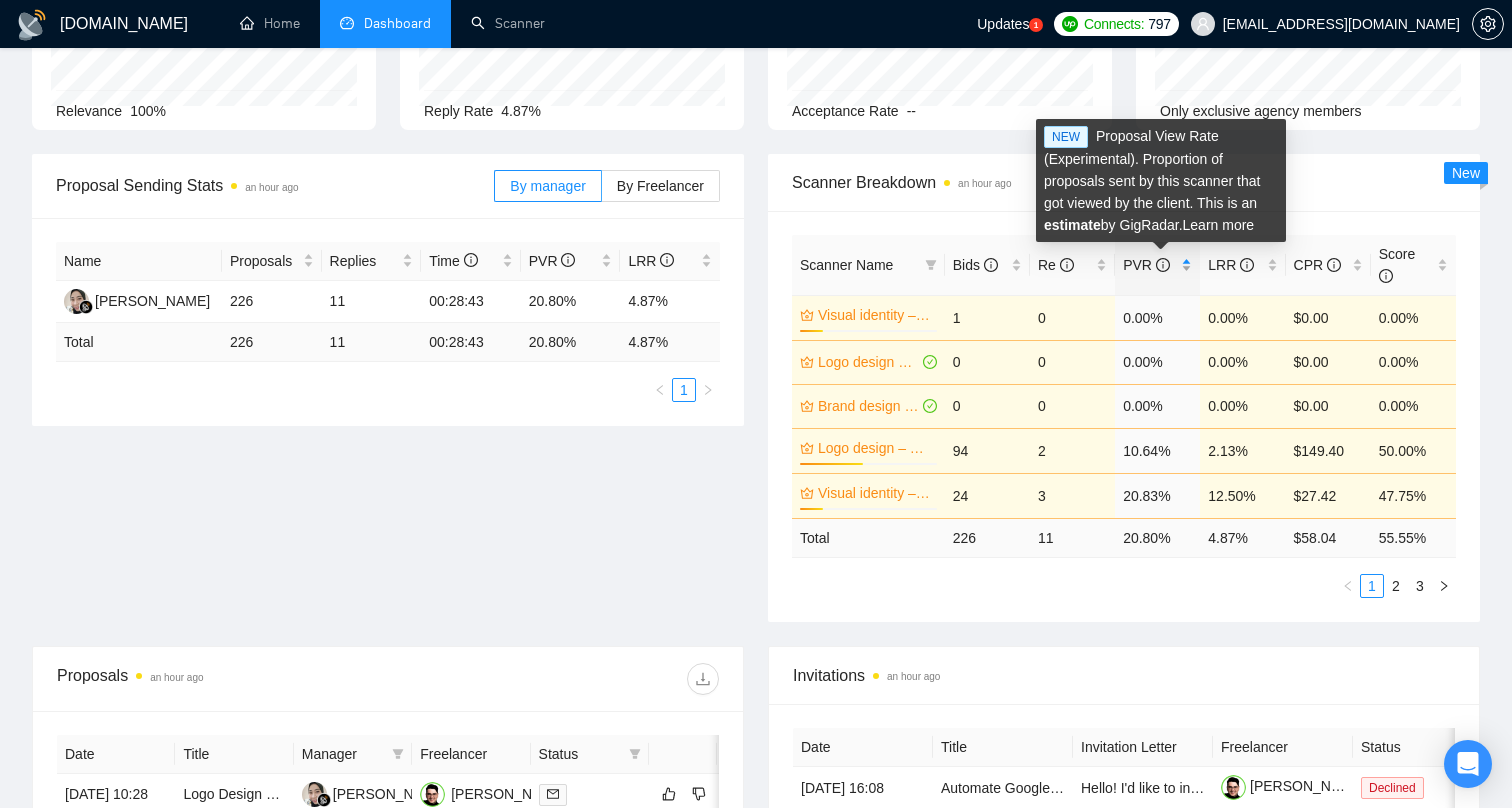 click 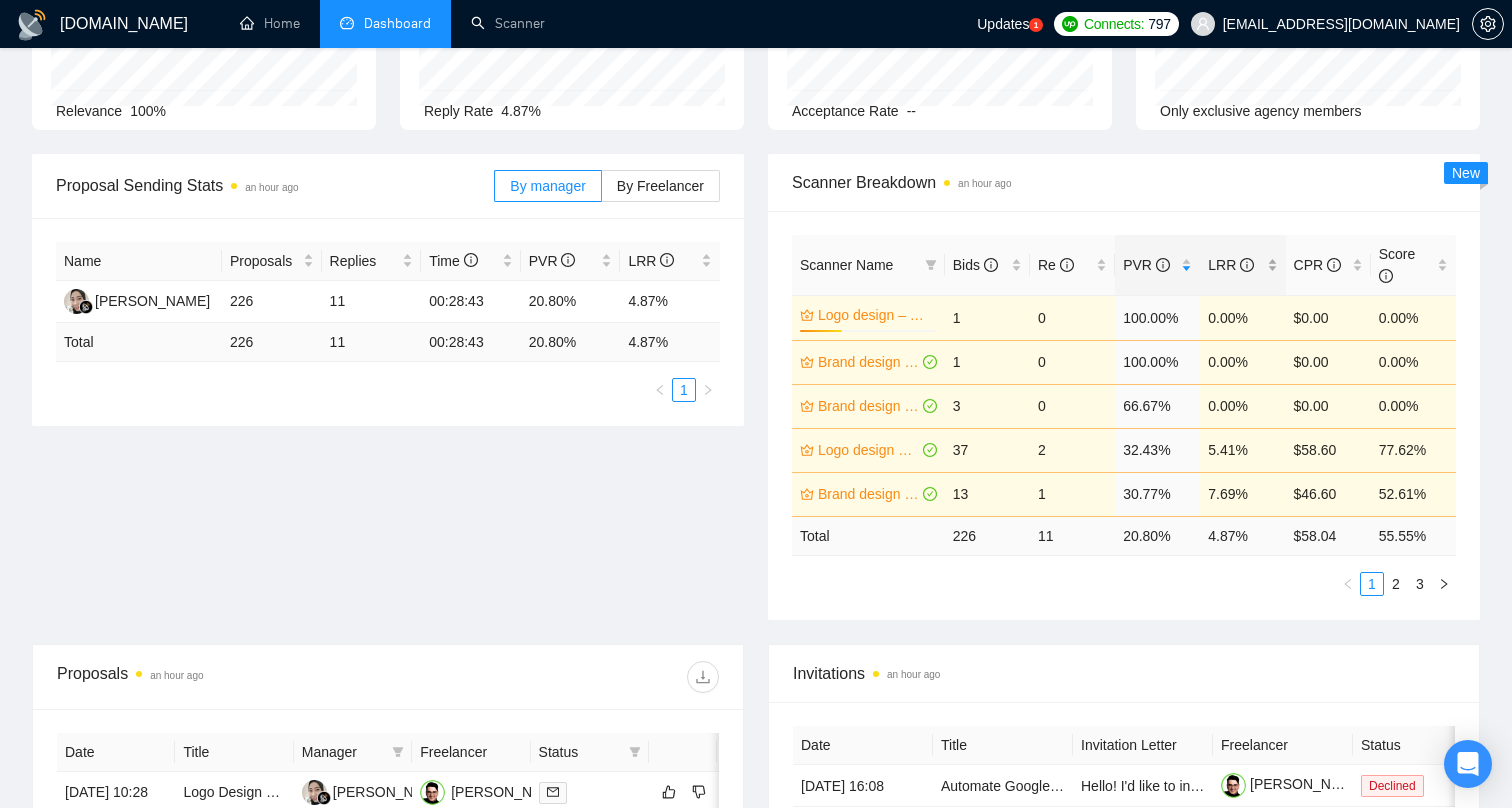 click on "LRR" at bounding box center [1231, 265] 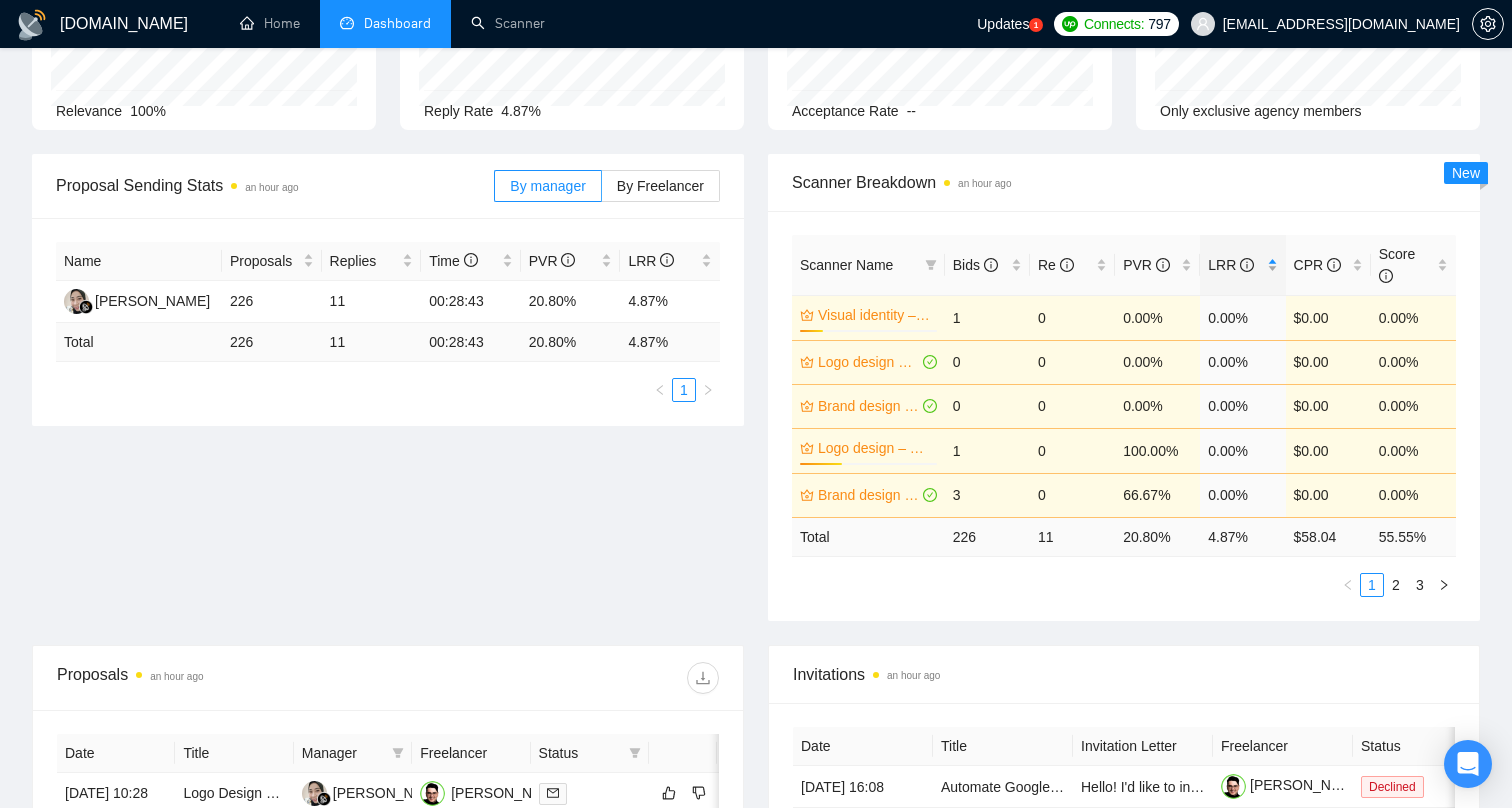 click on "LRR" at bounding box center [1231, 265] 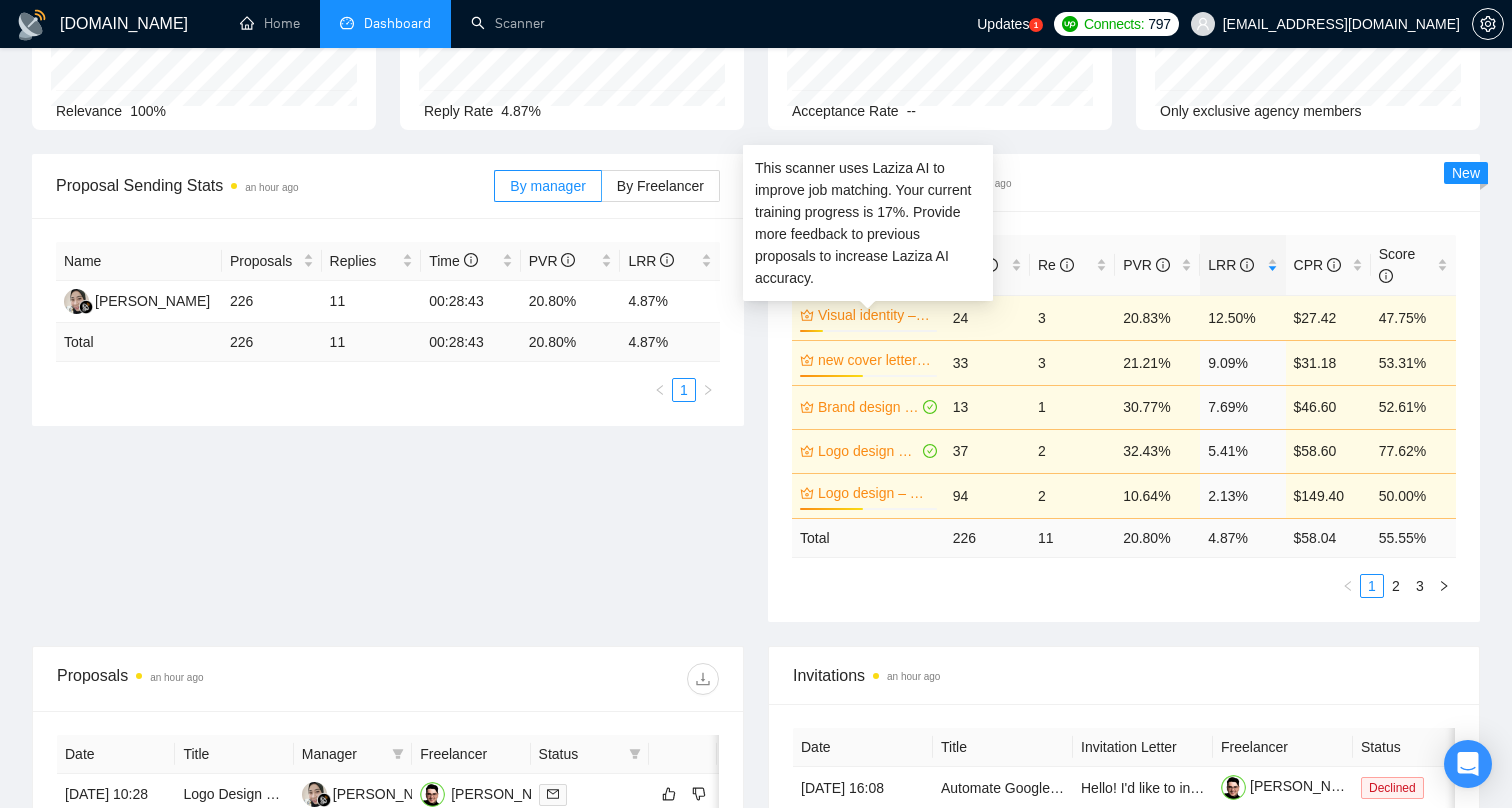scroll, scrollTop: 199, scrollLeft: 0, axis: vertical 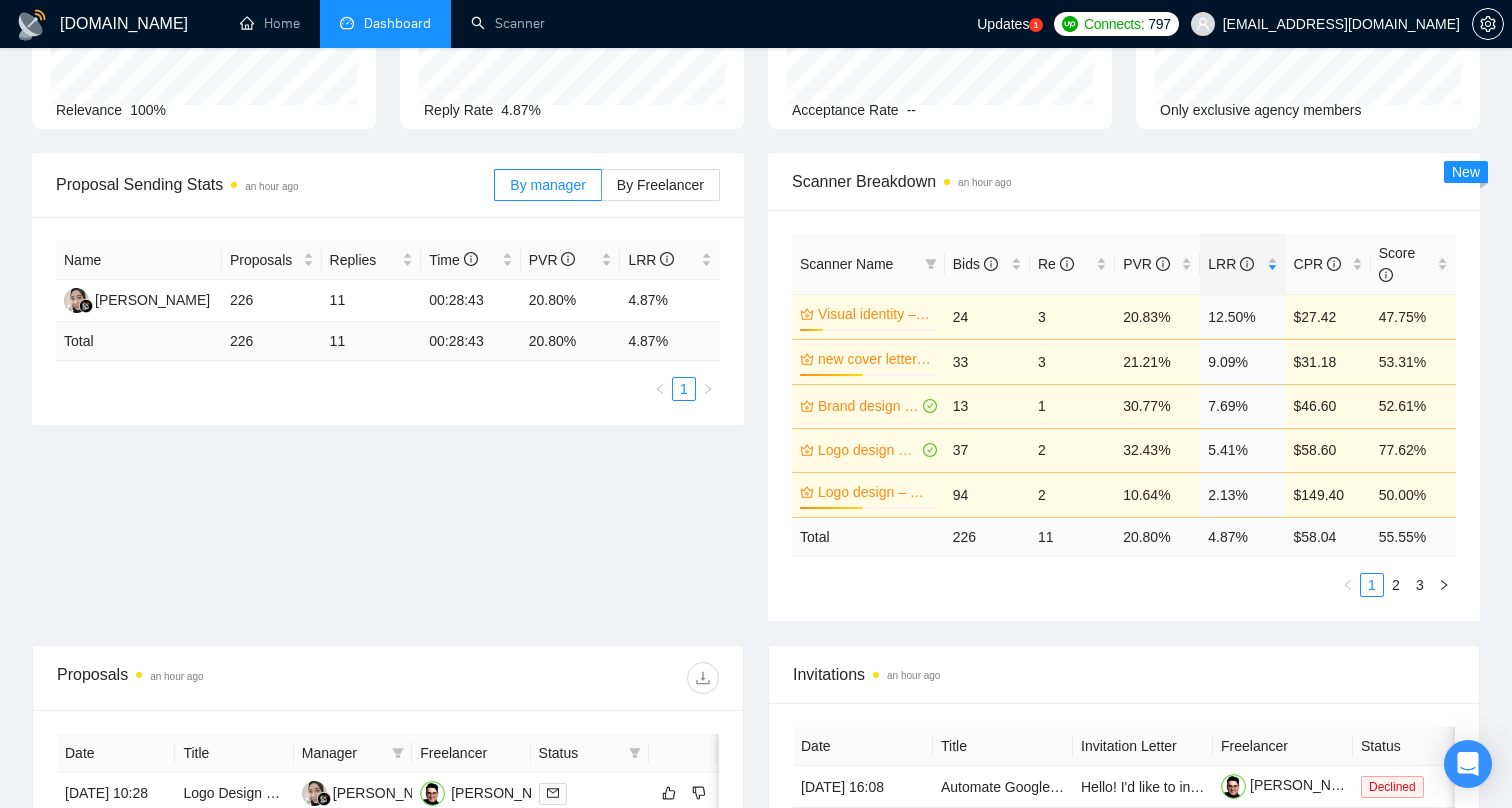 click on "Proposal Sending Stats an hour ago By manager By Freelancer Name Proposals Replies Time   PVR   LRR   [PERSON_NAME] 226 11 00:28:43 20.80% 4.87% Total 226 11 00:28:43 20.80 % 4.87 % 1 Scanner Breakdown an hour ago Scanner Name Bids   Re   PVR   LRR   CPR   Score   Visual identity – Loom 17% 24 3 20.83% 12.50% $27.42 47.75% new cover letter Logo design – No Budgets 46% 33 3 21.21% 9.09% $31.18 53.31% Brand design – General Q1 13 1 30.77% 7.69% $46.60 52.61% Logo design – Loom Q1 37 2 32.43% 5.41% $58.60 77.62% Logo design – No Budgets 46% 94 2 10.64% 2.13% $149.40 50.00% Total 226 11 20.80 % 4.87 % $ 58.04 55.55 % 1 2 3 New" at bounding box center (756, 399) 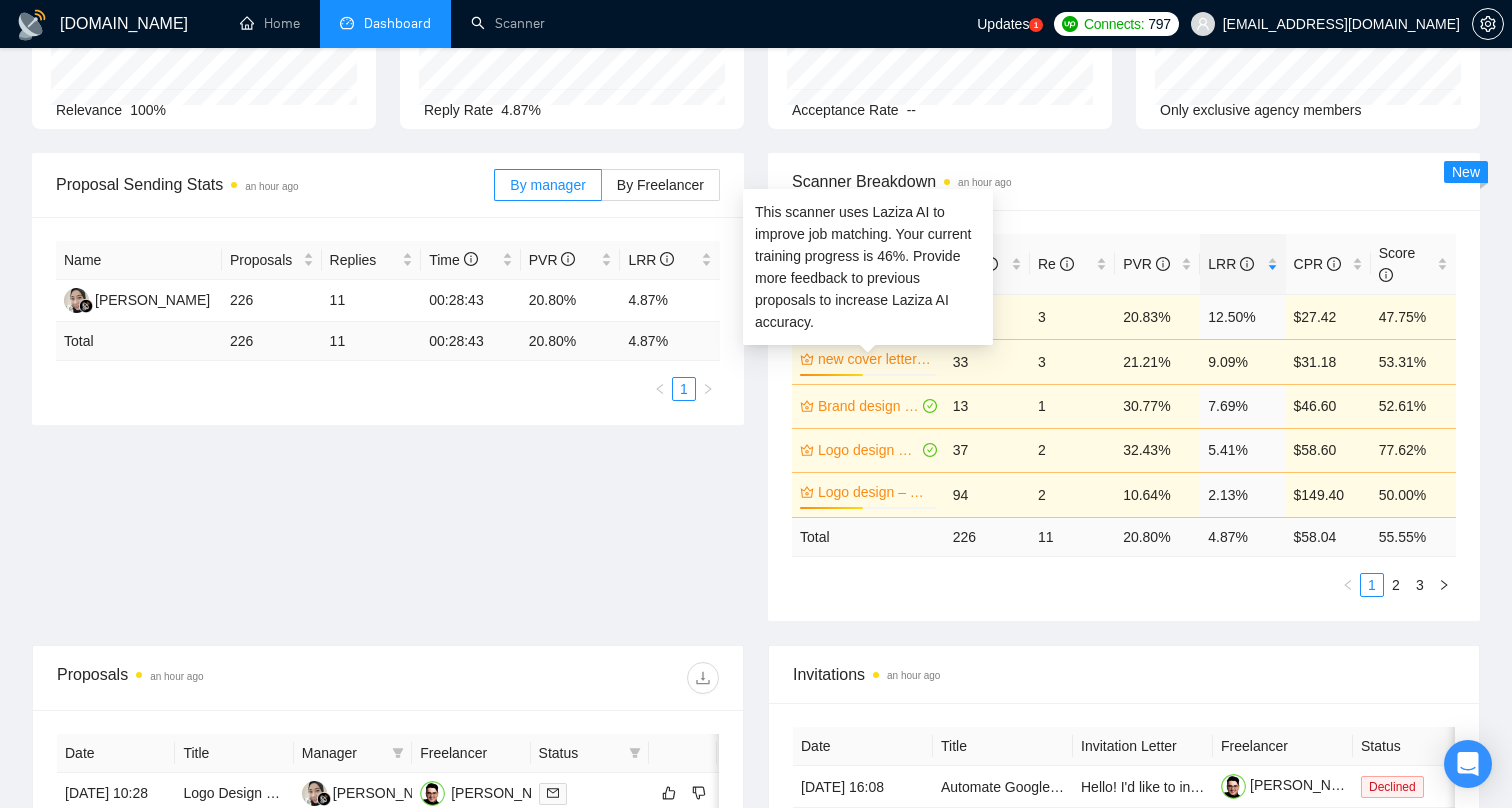 click on "new cover letter Logo design – No Budgets" at bounding box center (875, 359) 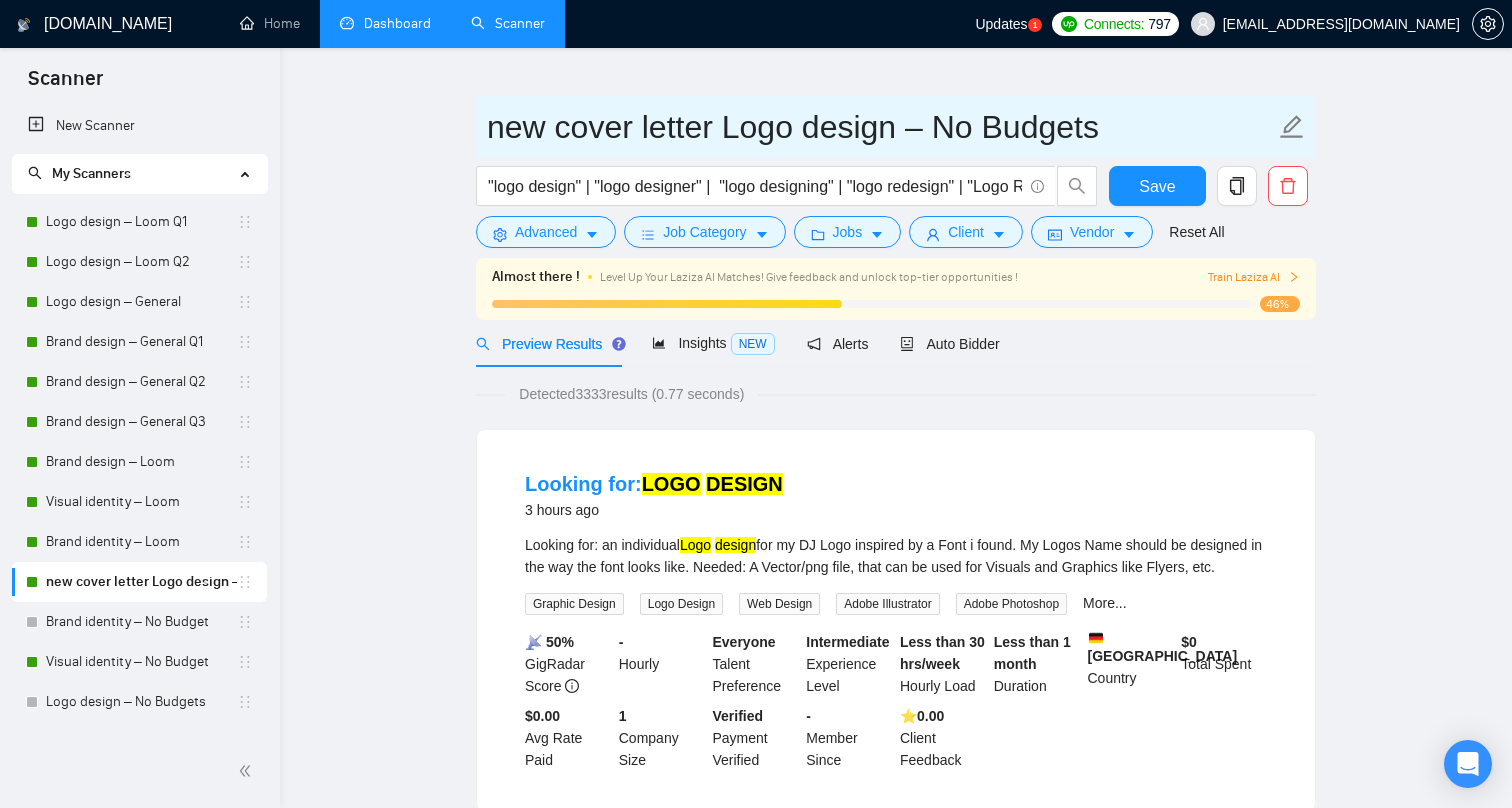 scroll, scrollTop: 0, scrollLeft: 0, axis: both 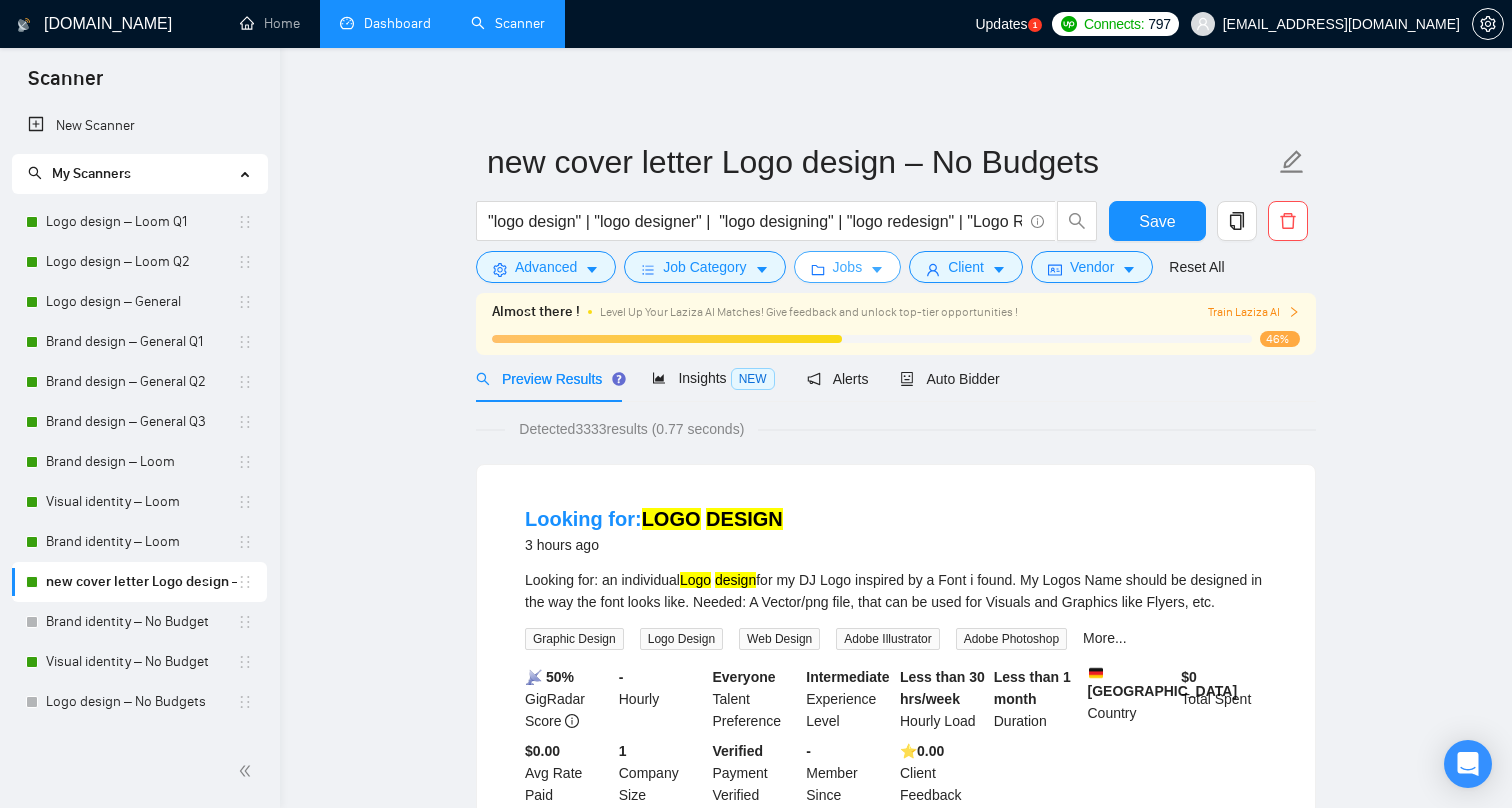 click 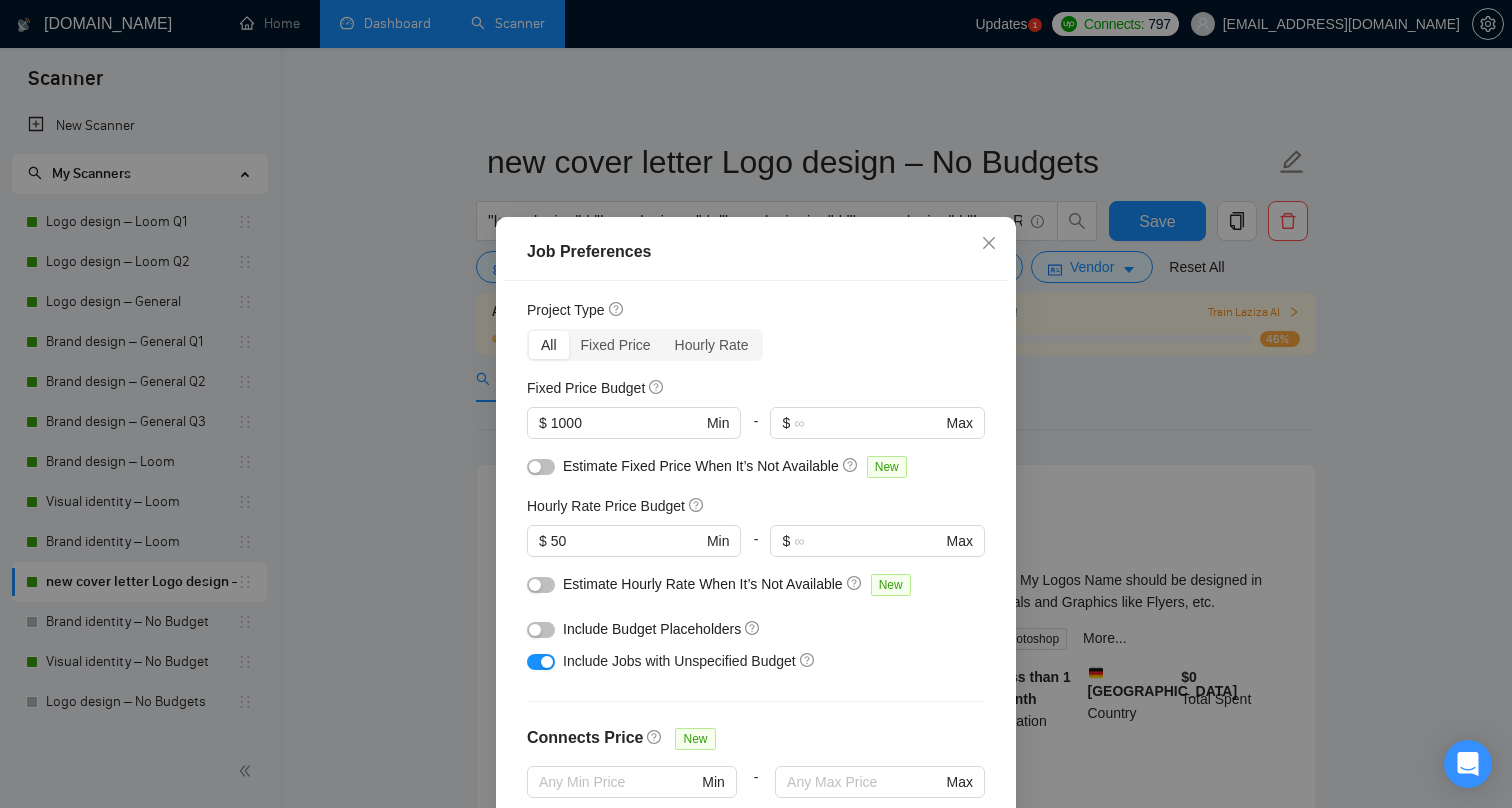 scroll, scrollTop: 0, scrollLeft: 0, axis: both 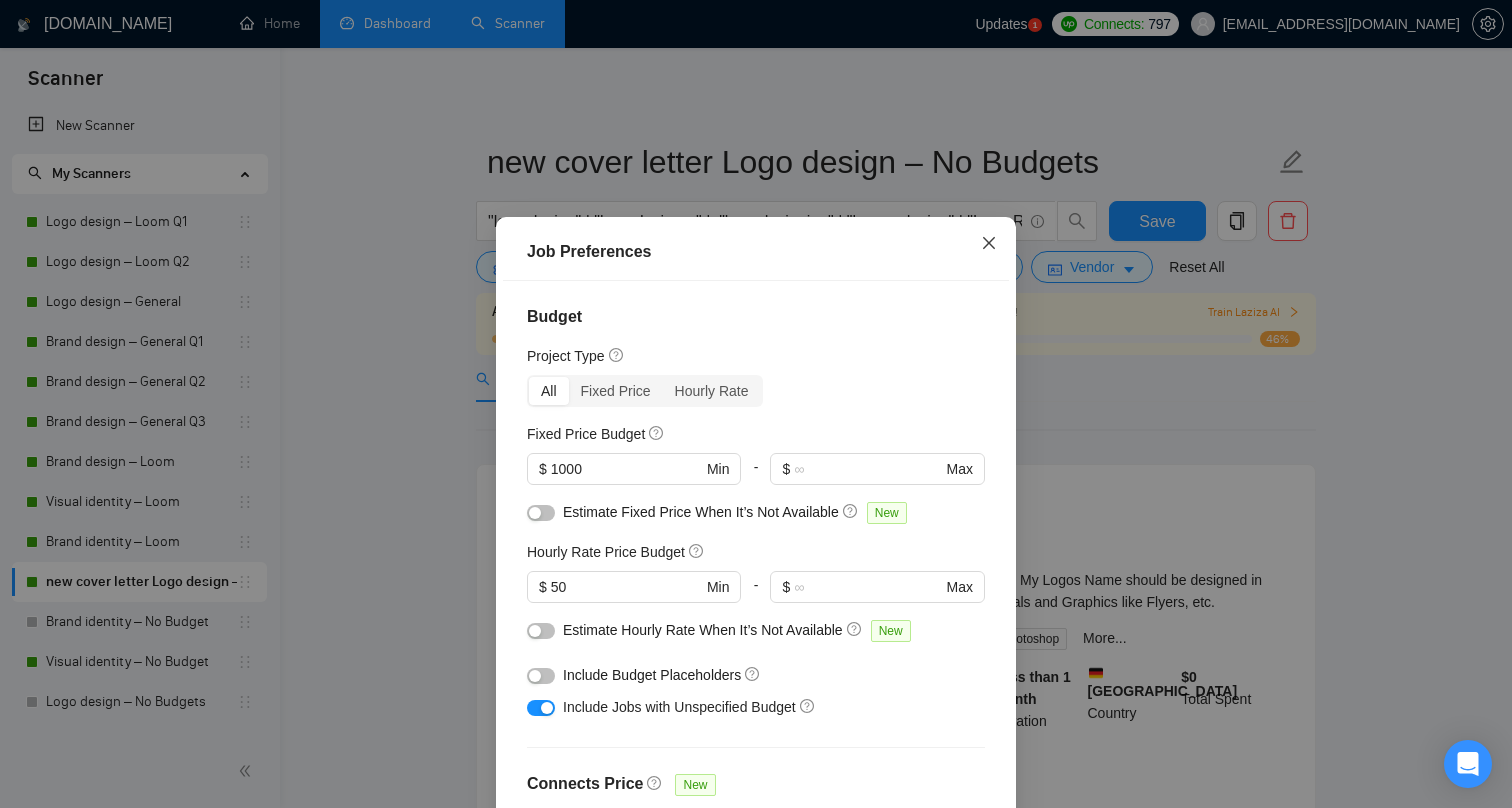 click 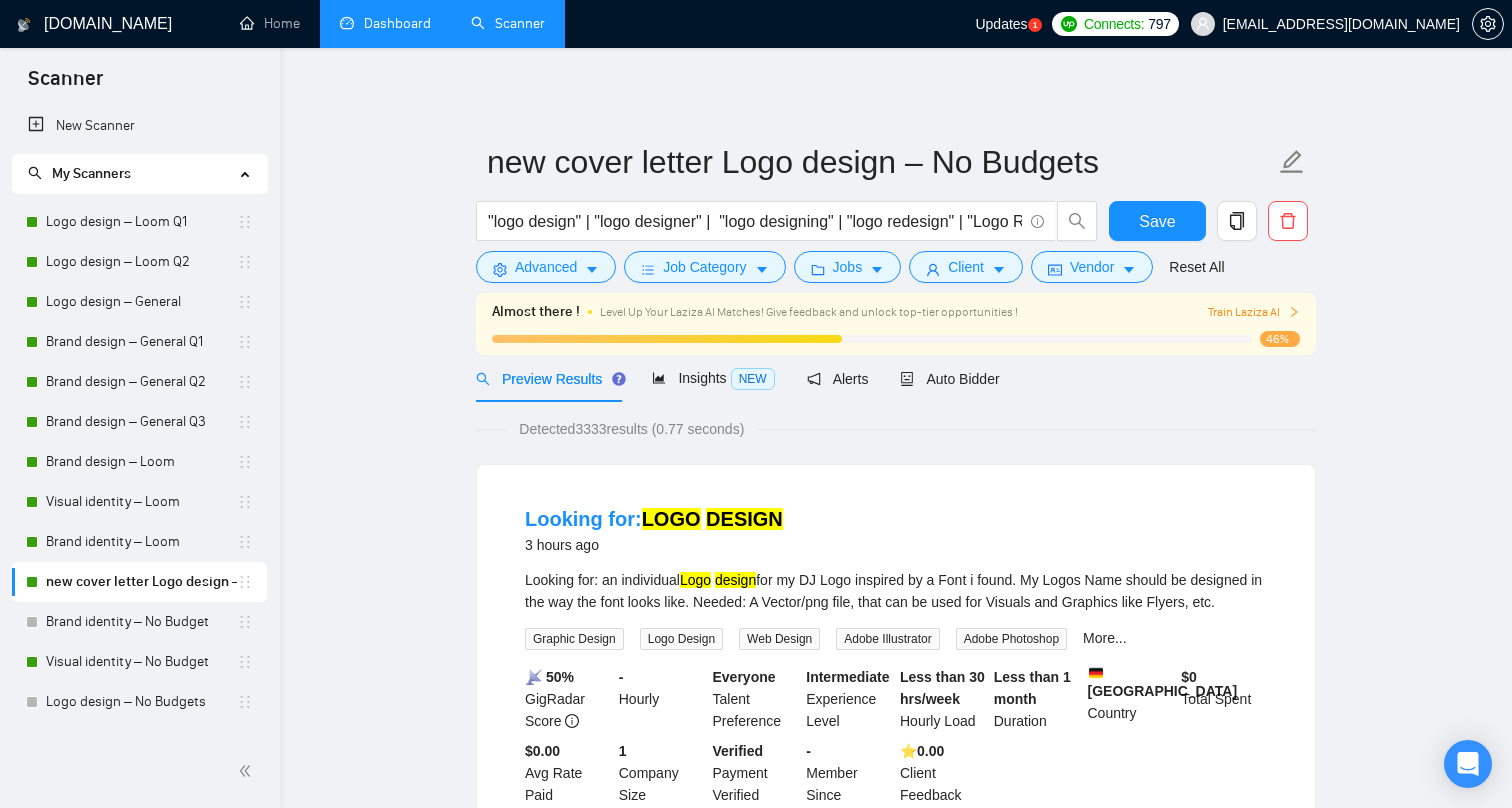 click on "My Scanners" at bounding box center (131, 174) 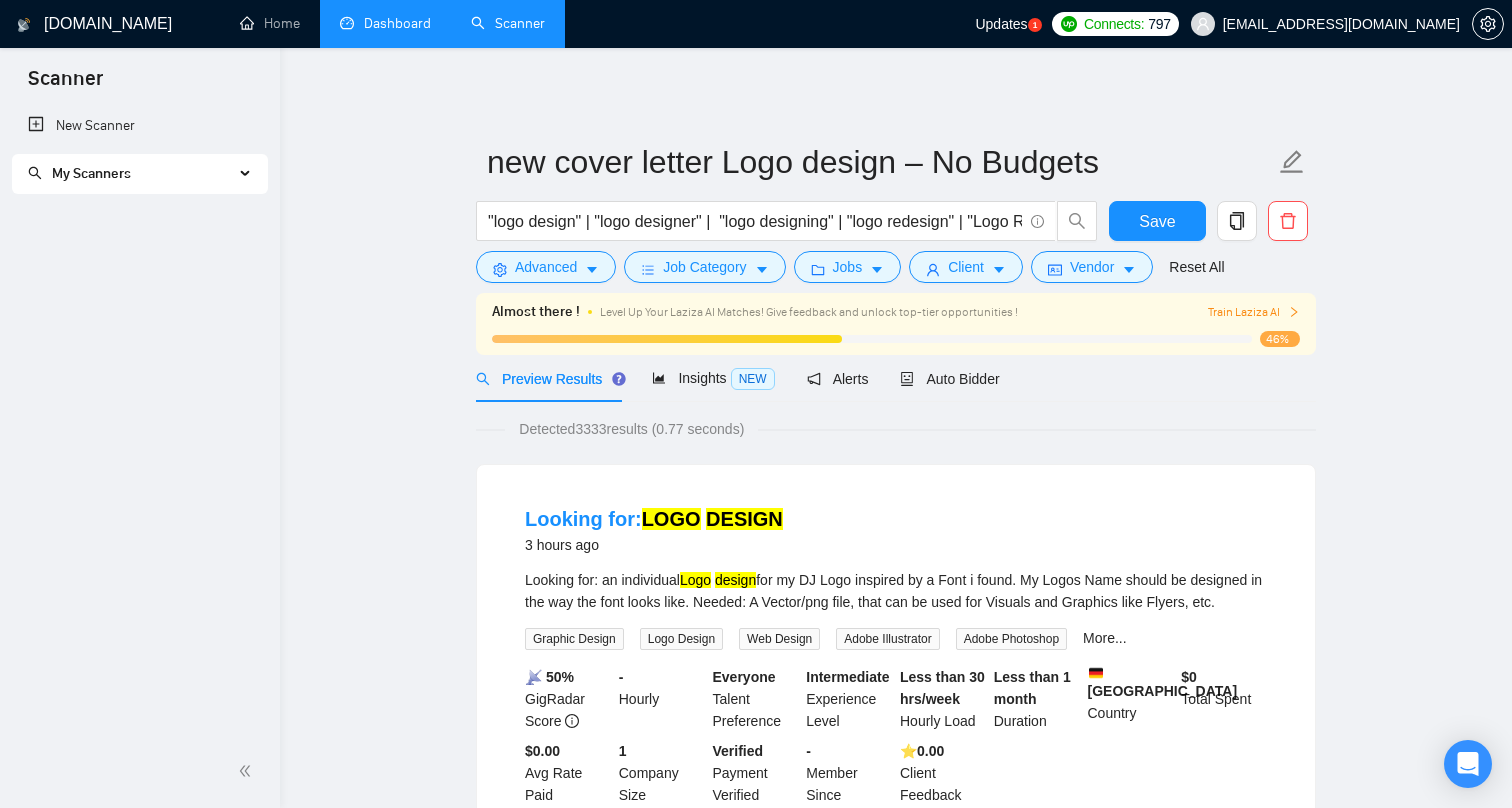 click on "My Scanners" at bounding box center (131, 174) 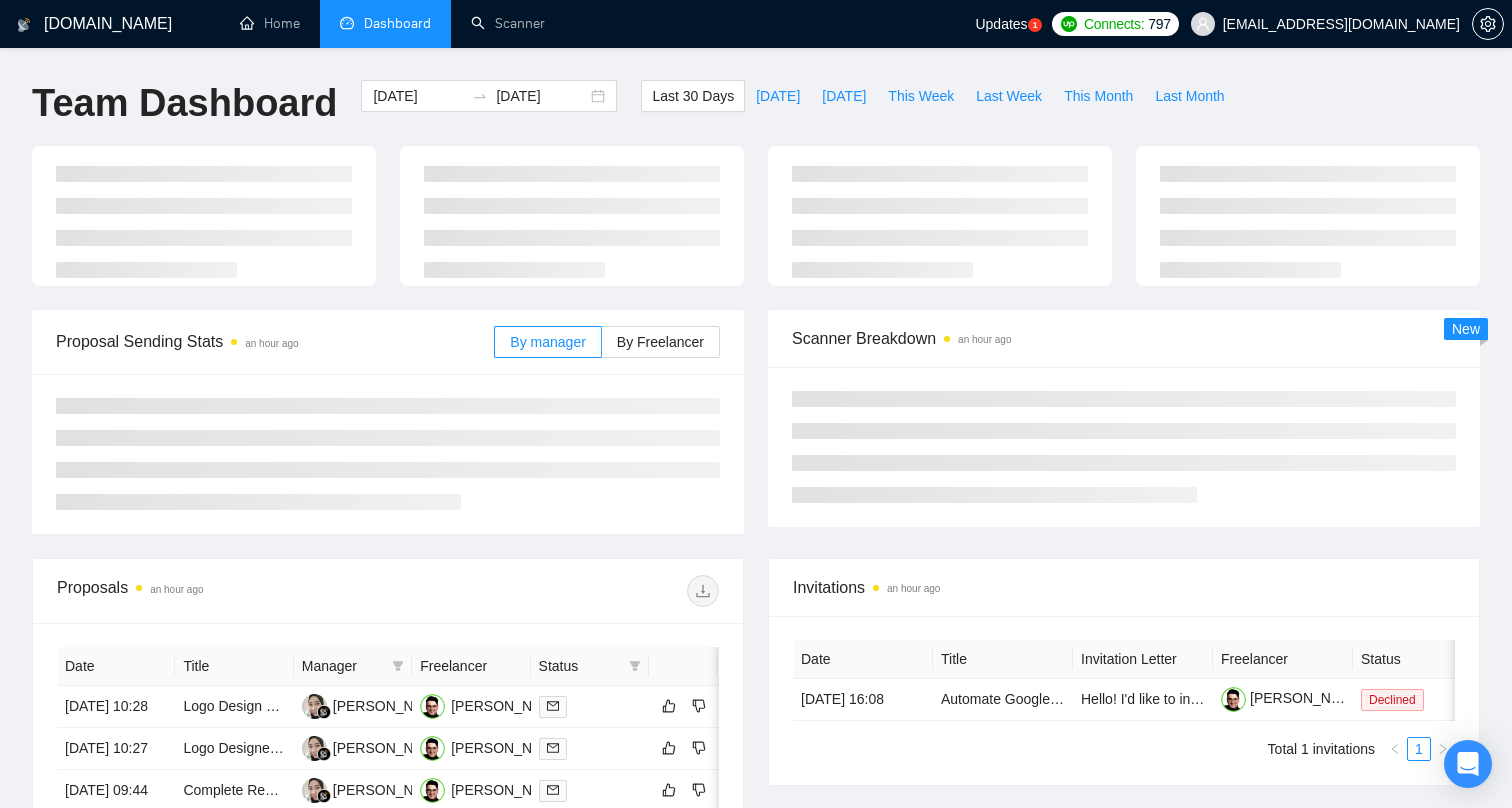 scroll, scrollTop: 199, scrollLeft: 0, axis: vertical 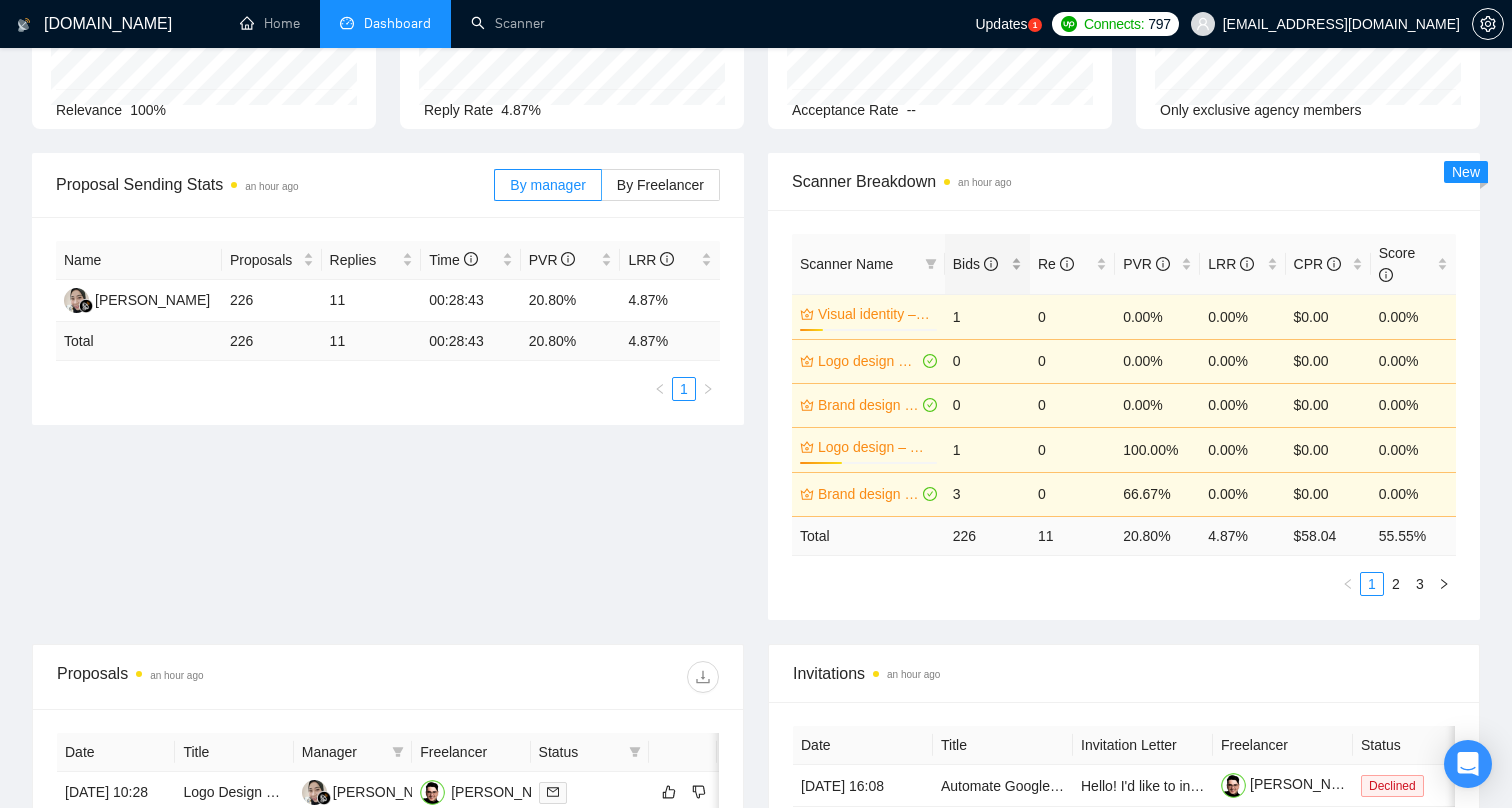 click 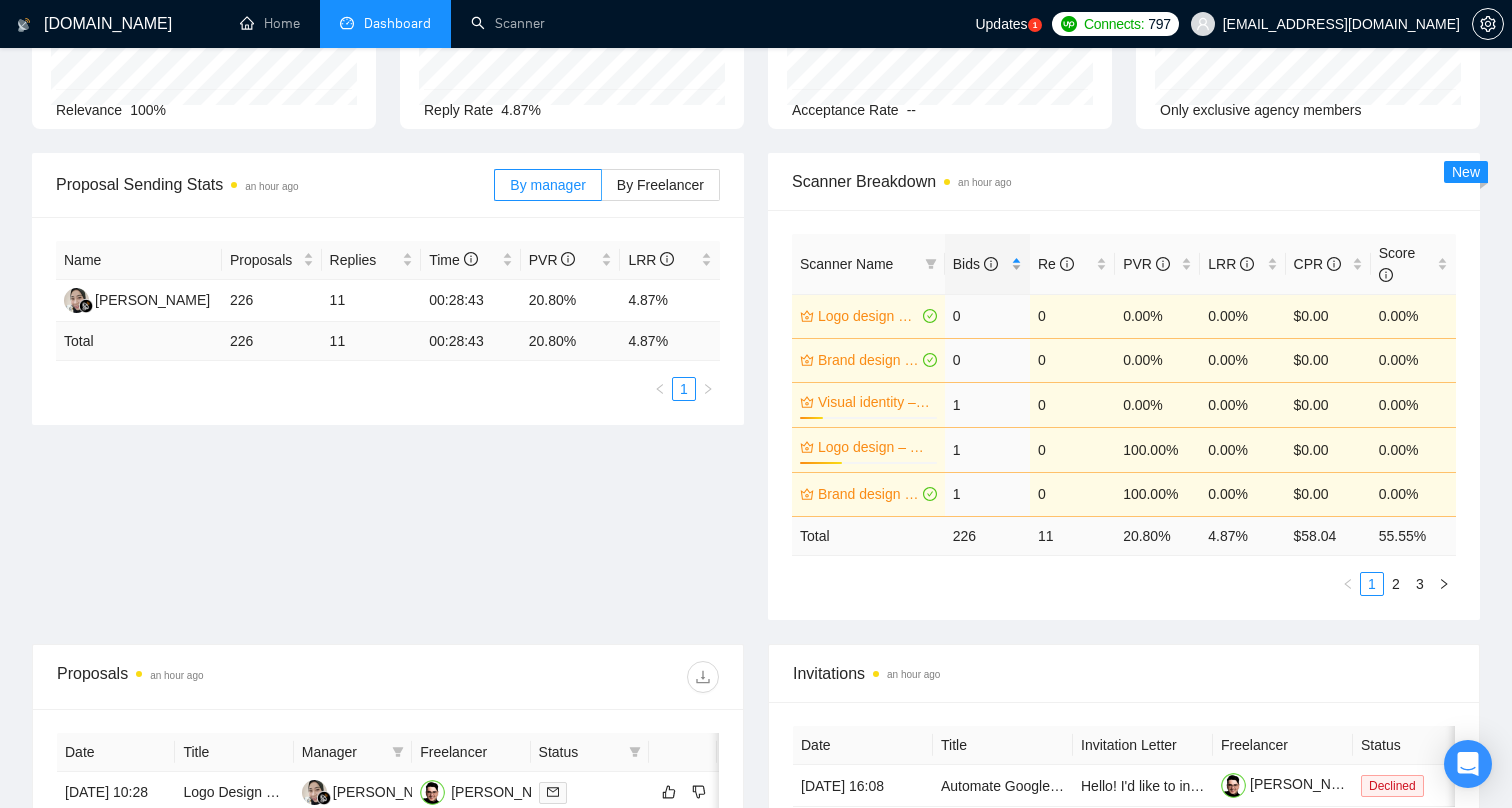 click on "Bids" at bounding box center (975, 264) 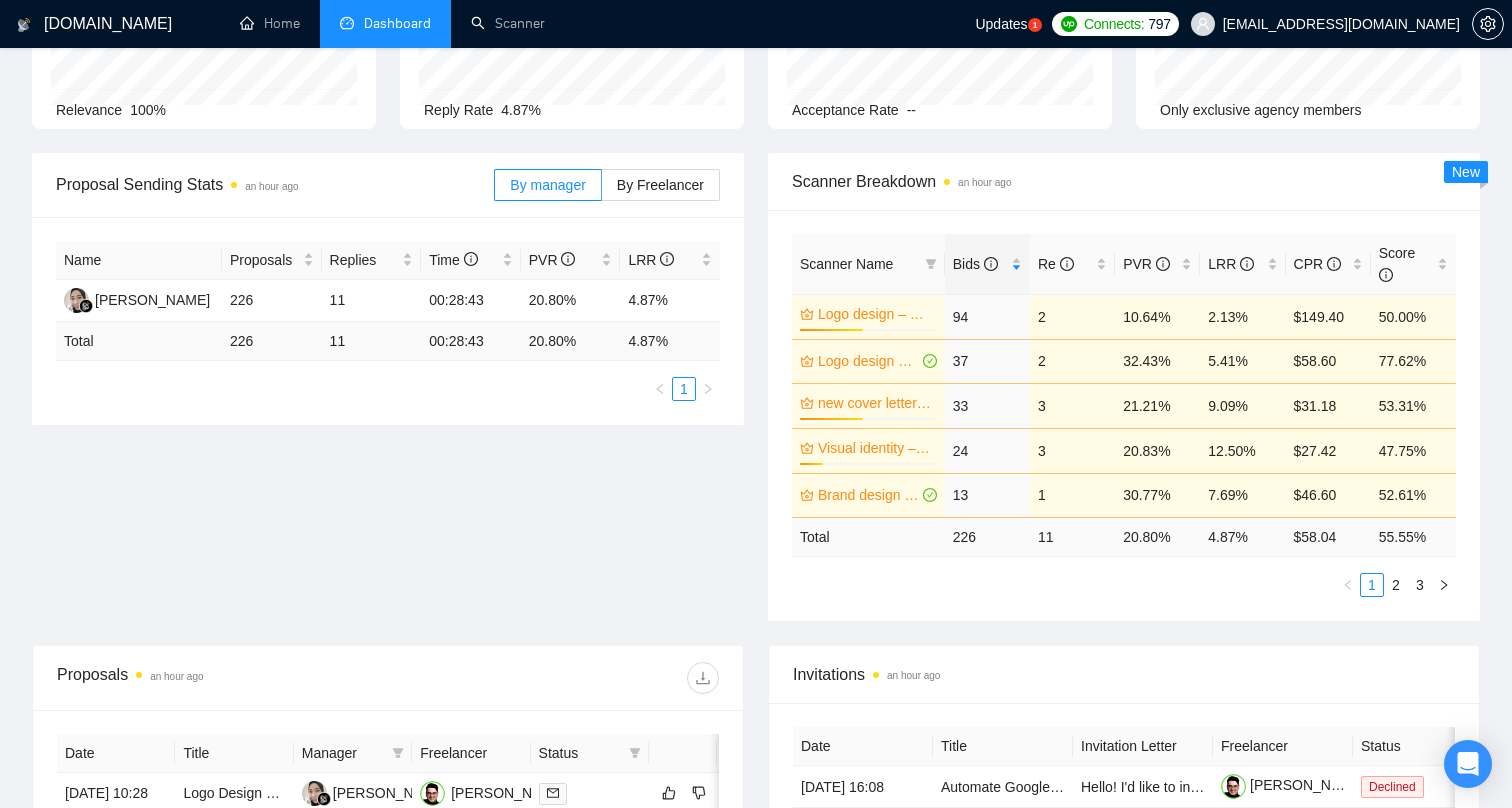 drag, startPoint x: 619, startPoint y: 537, endPoint x: 768, endPoint y: 376, distance: 219.36728 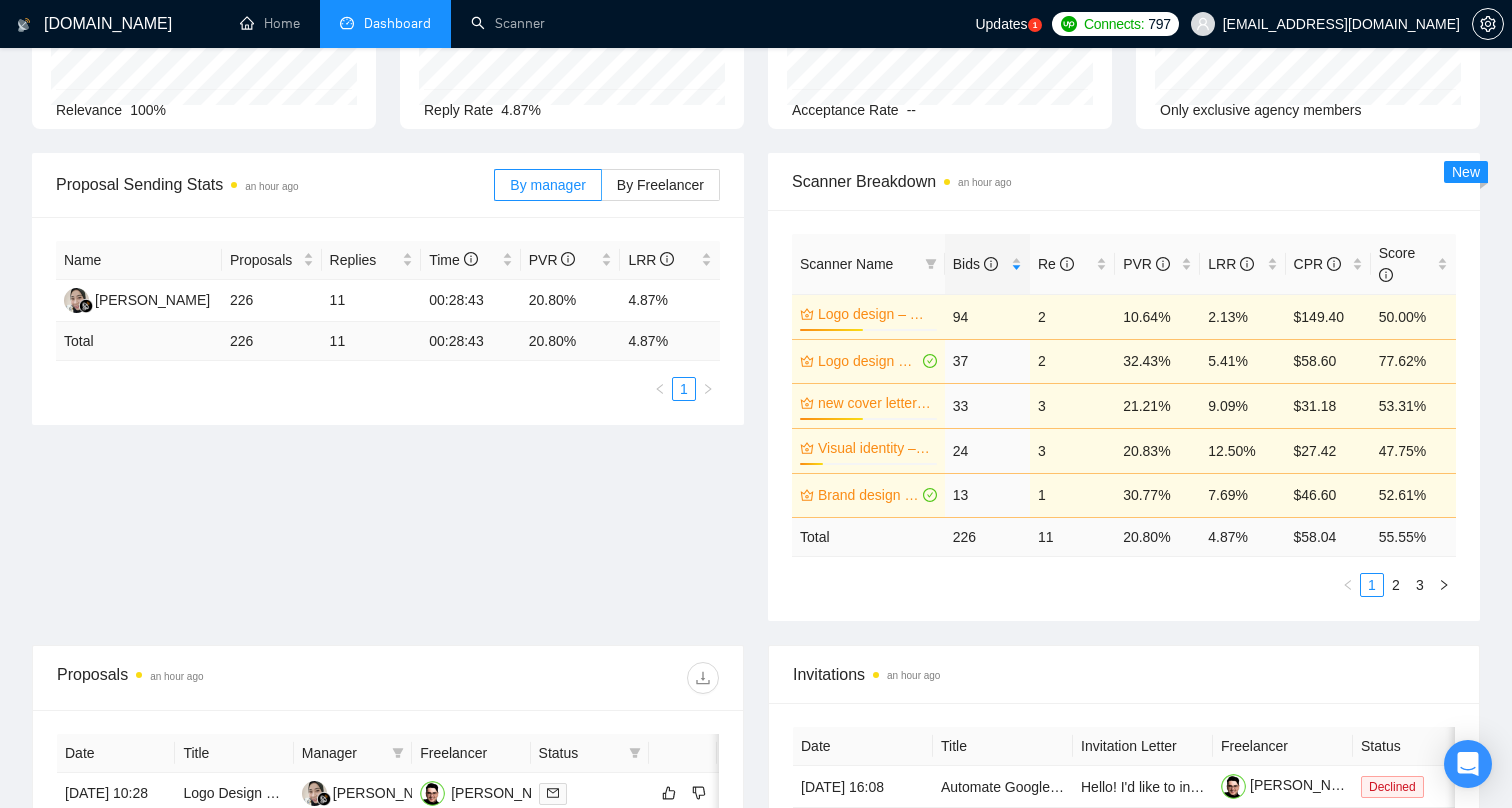 click on "Logo design – No Budgets" at bounding box center [875, 314] 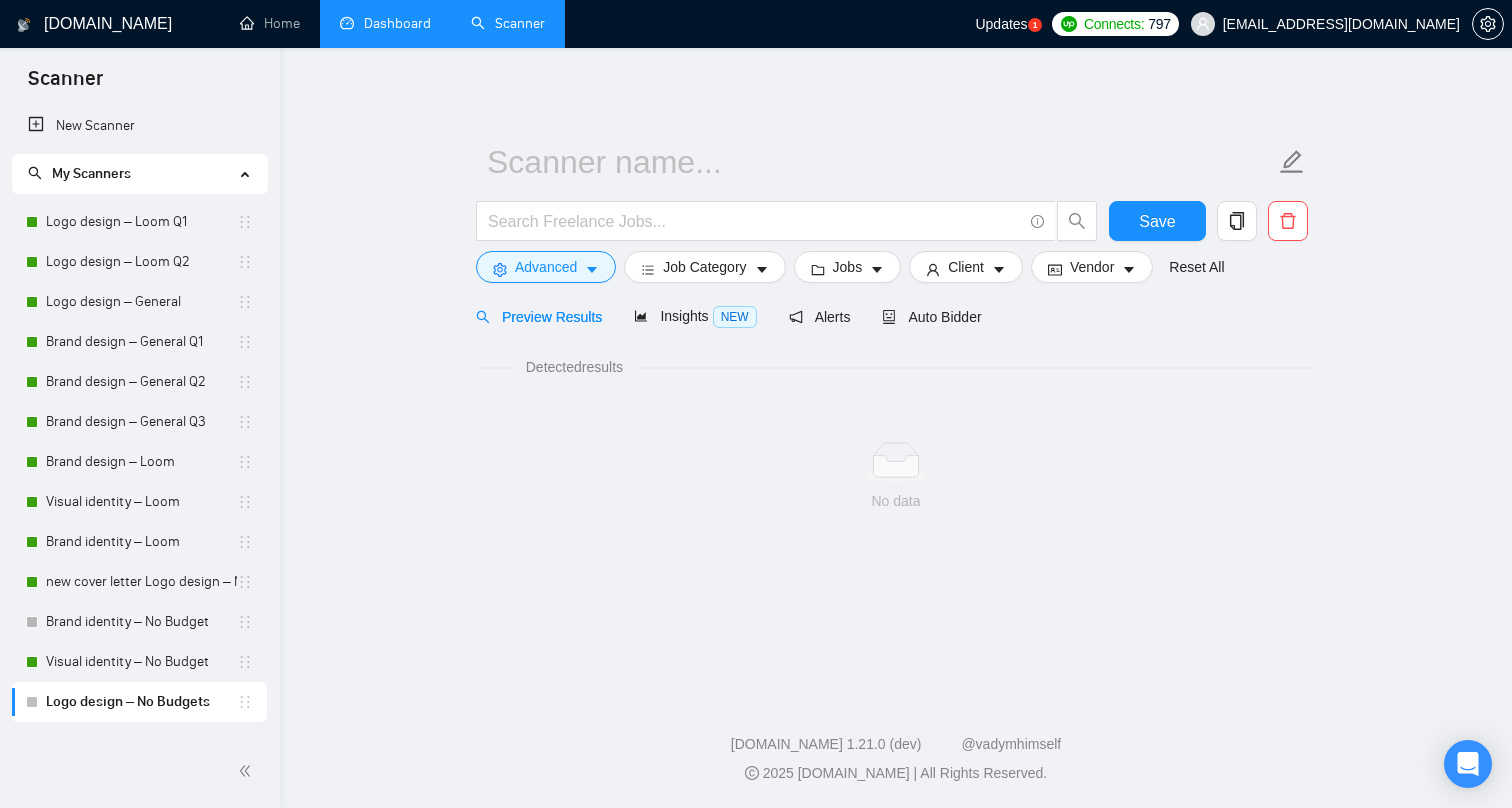 scroll, scrollTop: 0, scrollLeft: 0, axis: both 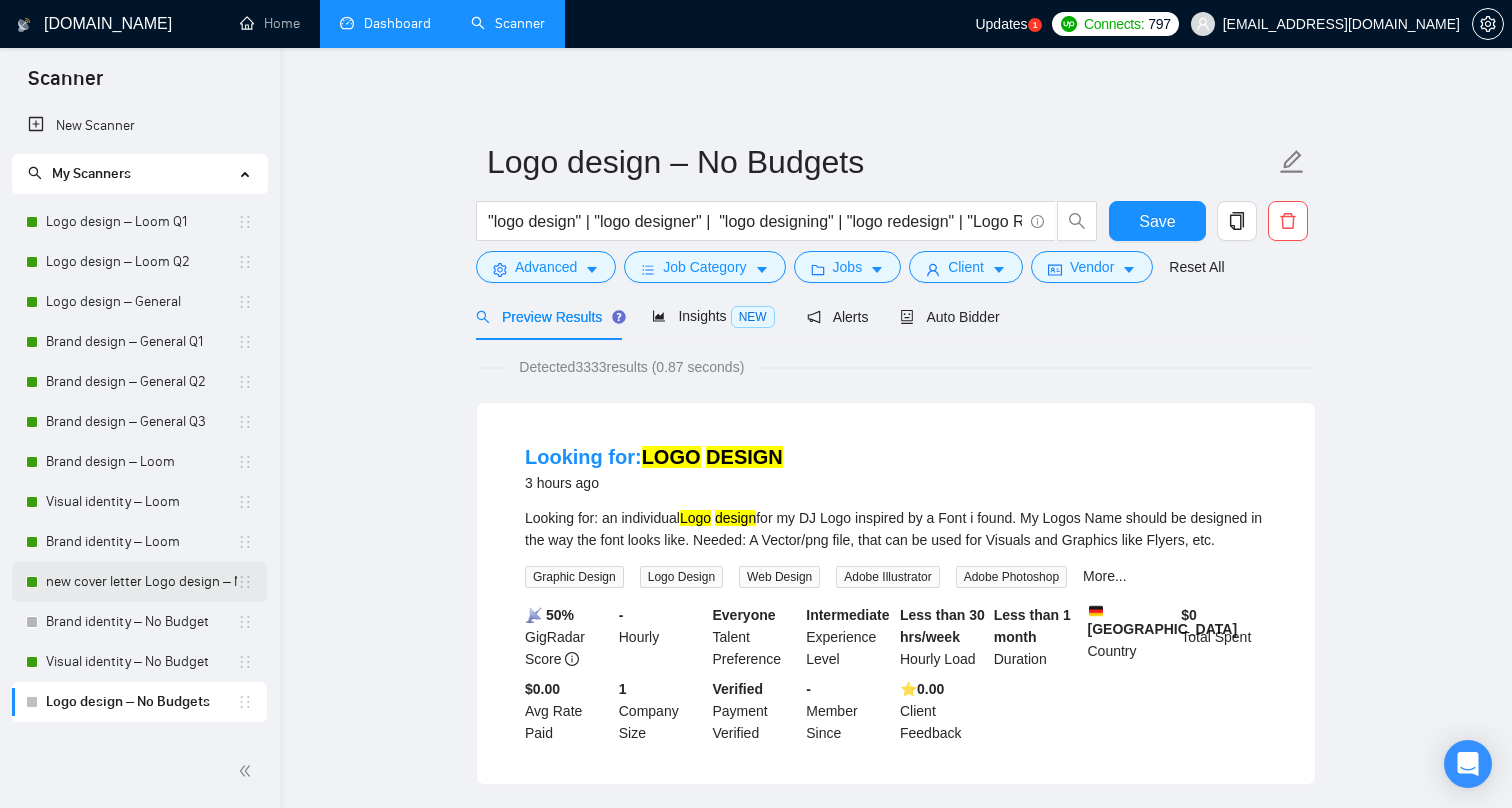 click on "new cover letter Logo design – No Budgets" at bounding box center (141, 582) 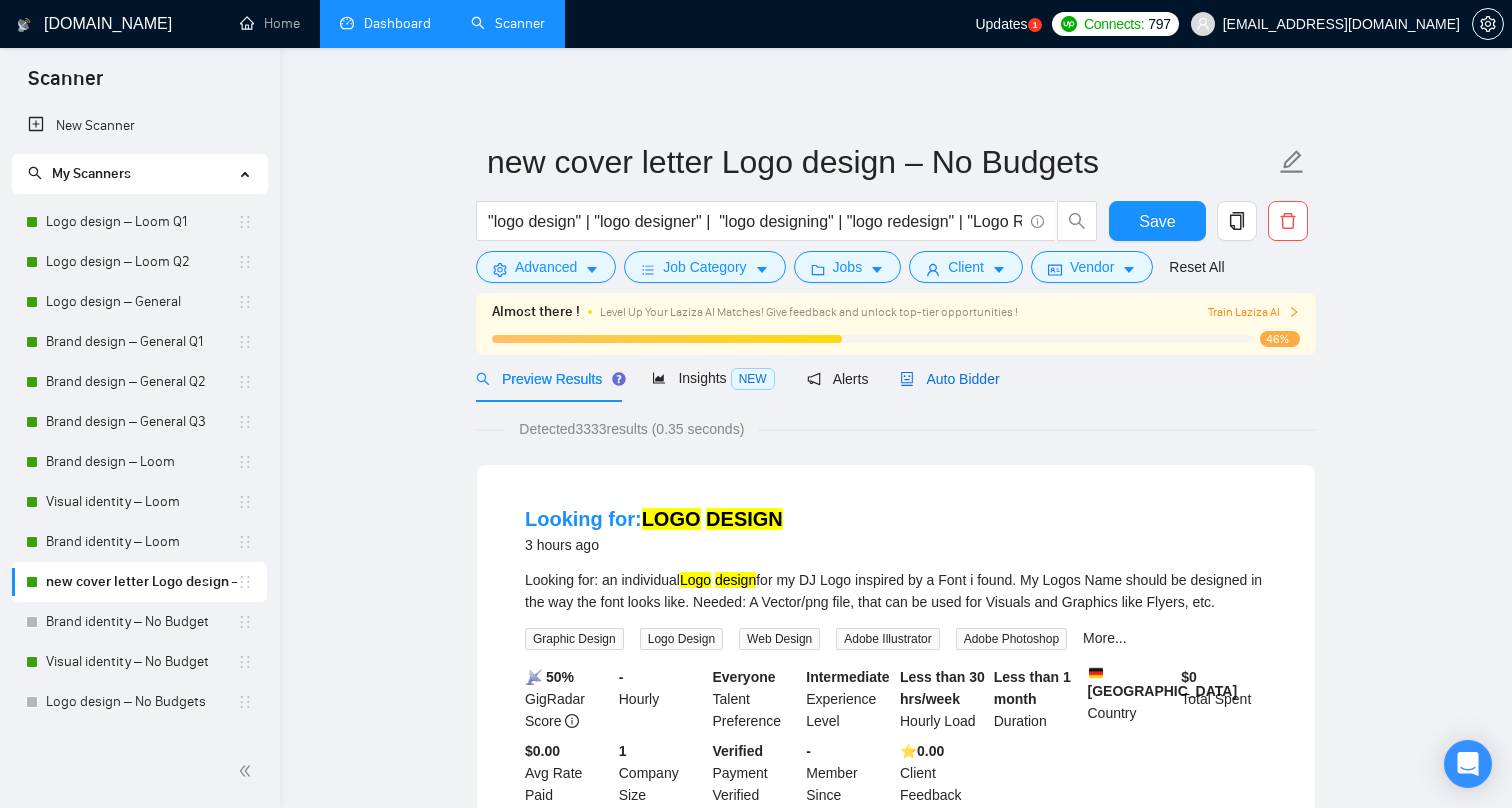 click on "Auto Bidder" at bounding box center (949, 379) 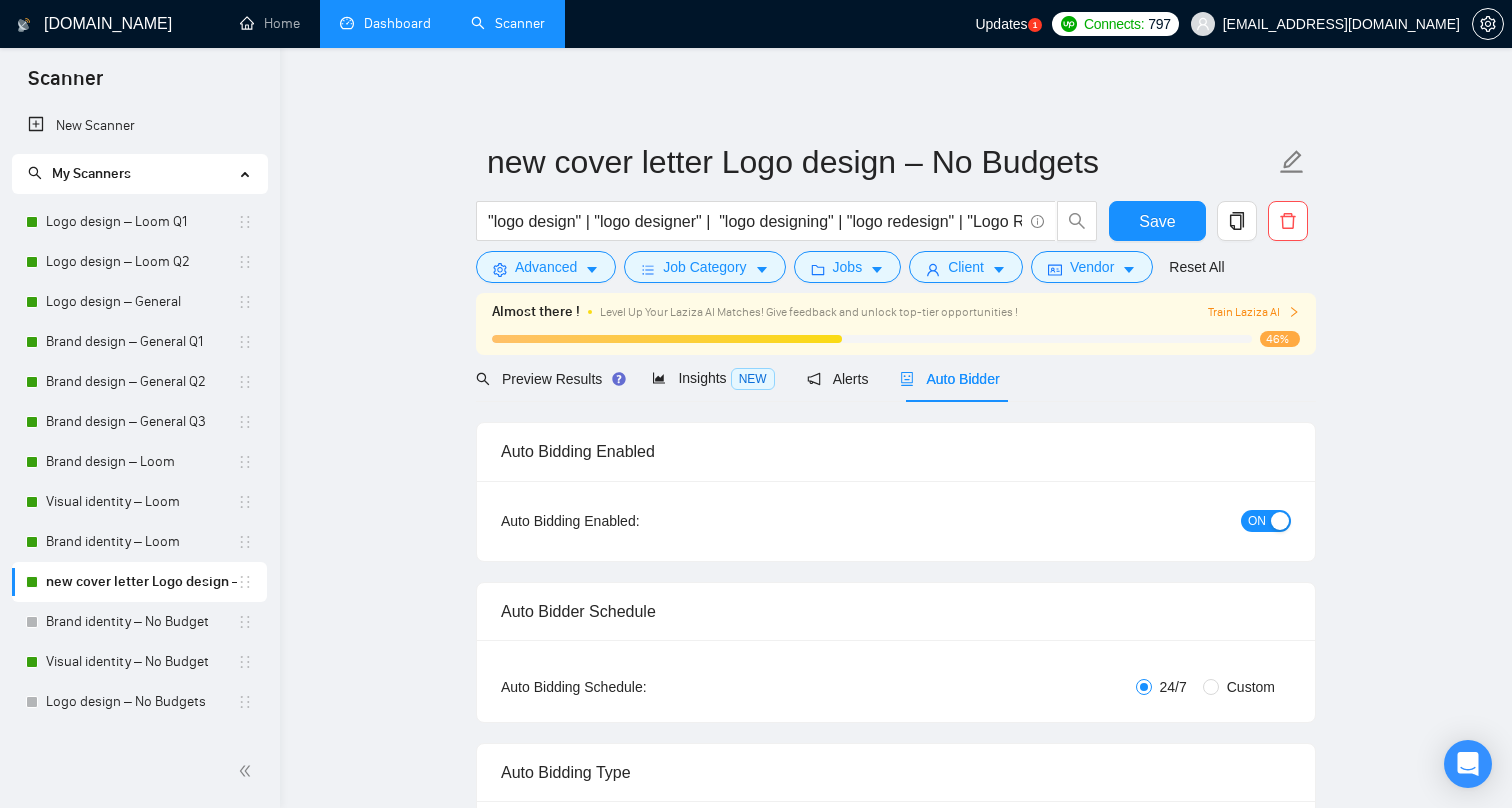 type 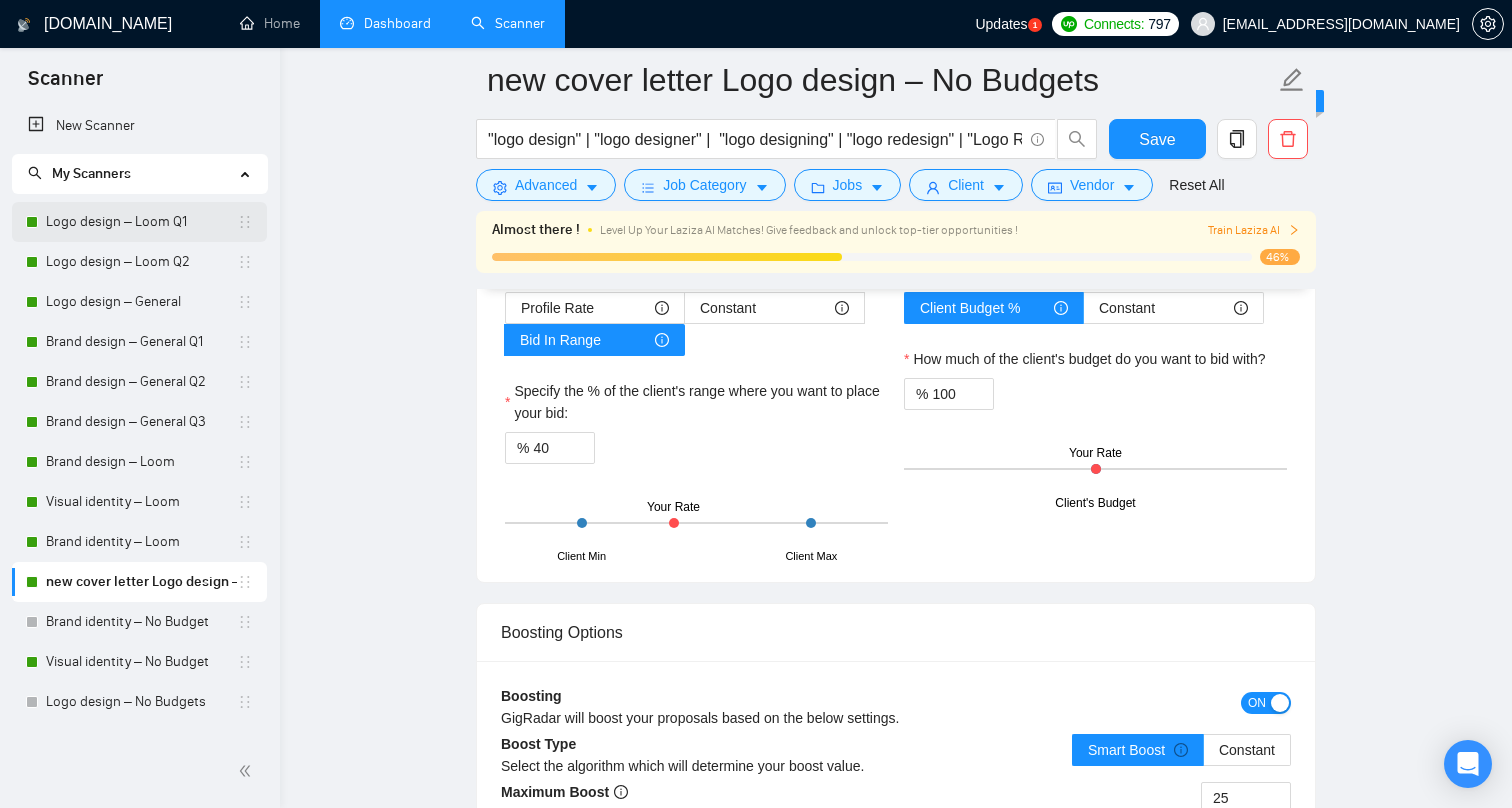 scroll, scrollTop: 2938, scrollLeft: 0, axis: vertical 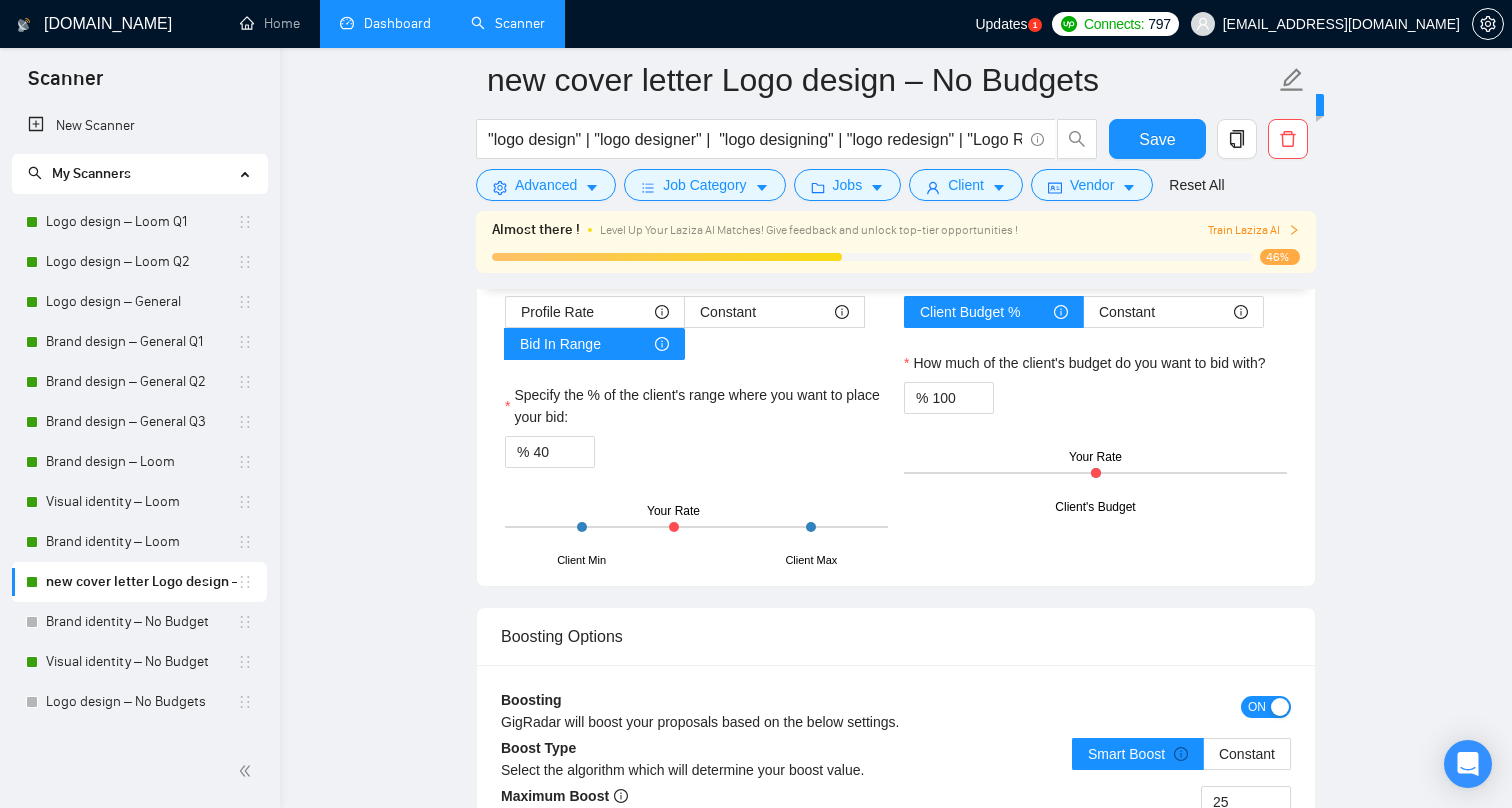 click on "Scanner" at bounding box center (65, 85) 